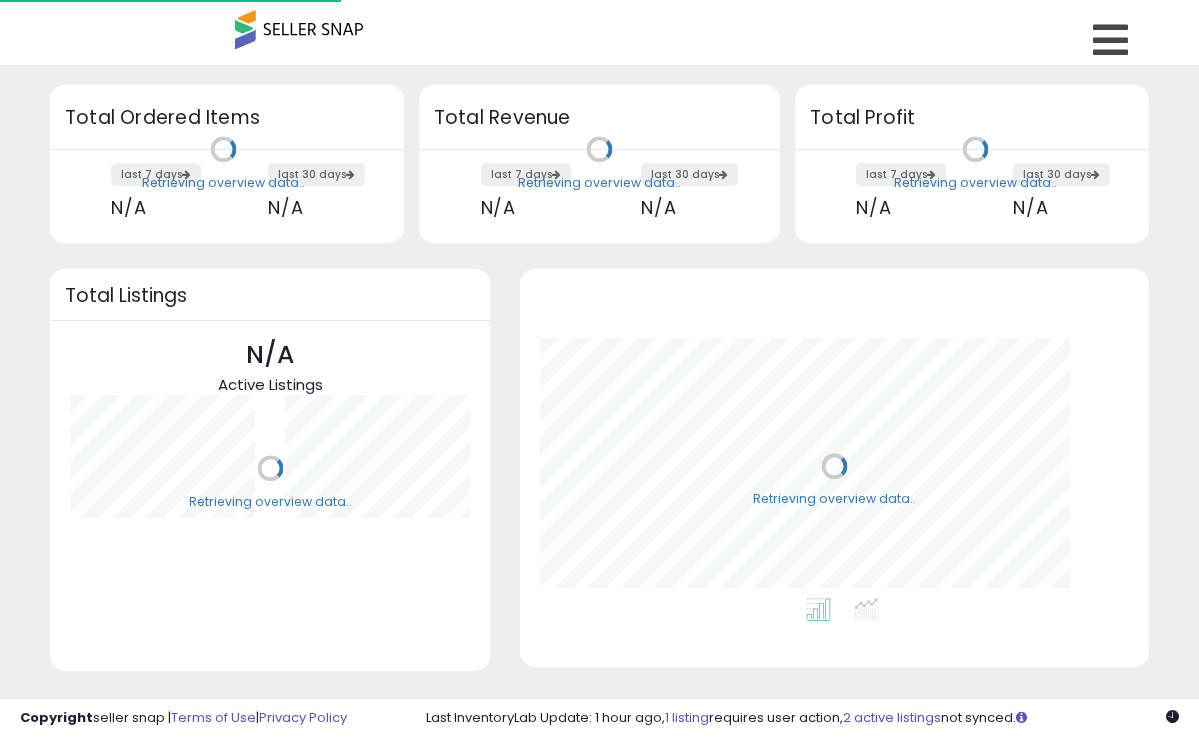 scroll, scrollTop: 0, scrollLeft: 0, axis: both 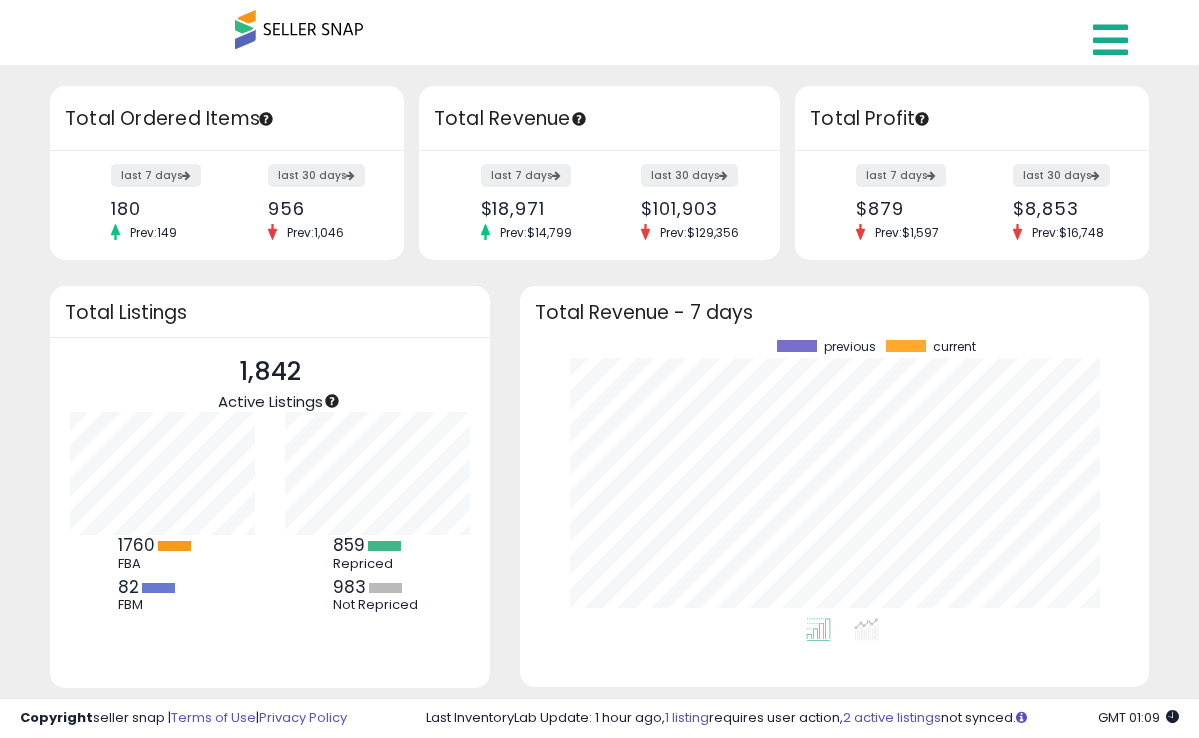 click at bounding box center (1110, 40) 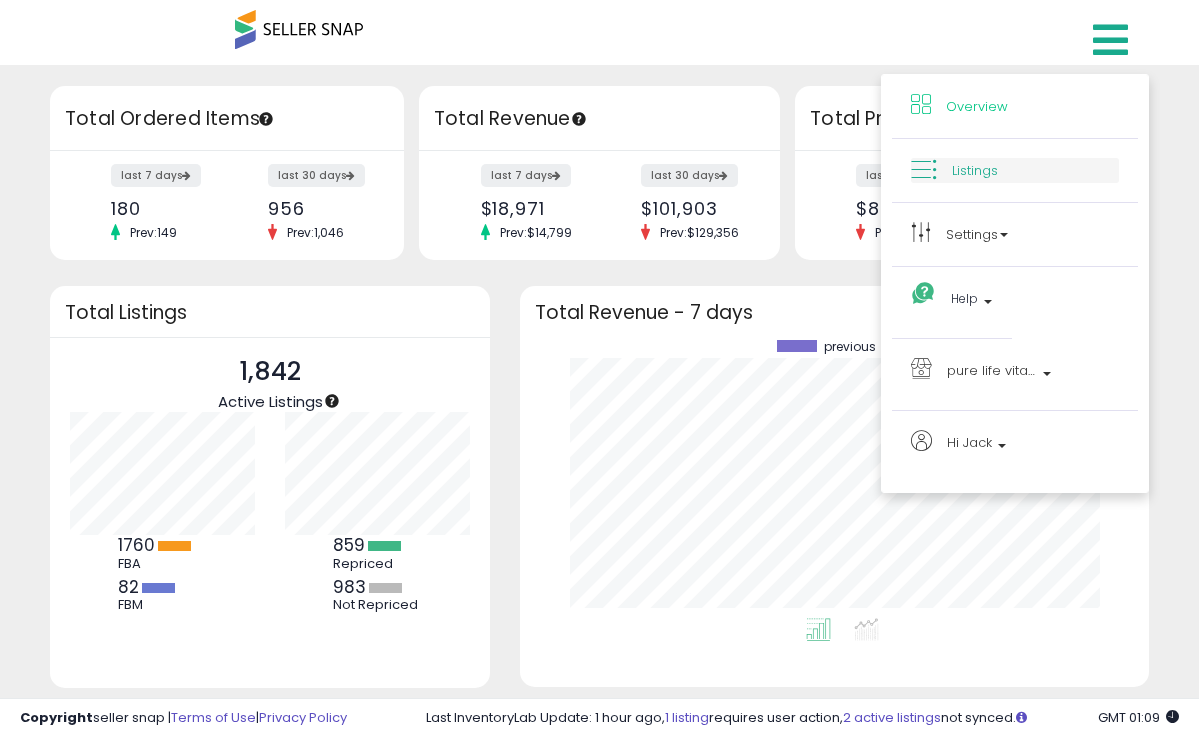 click on "Listings" at bounding box center [975, 170] 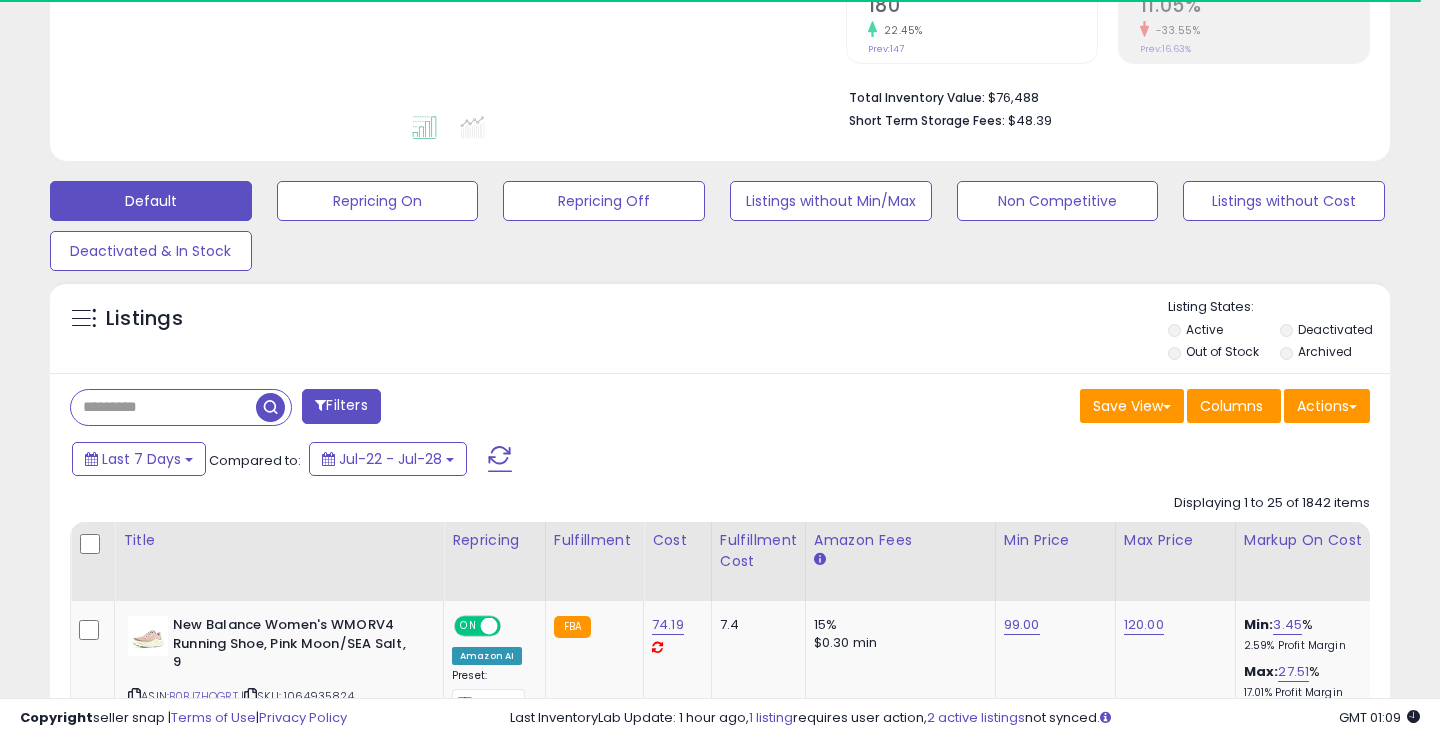 scroll, scrollTop: 487, scrollLeft: 0, axis: vertical 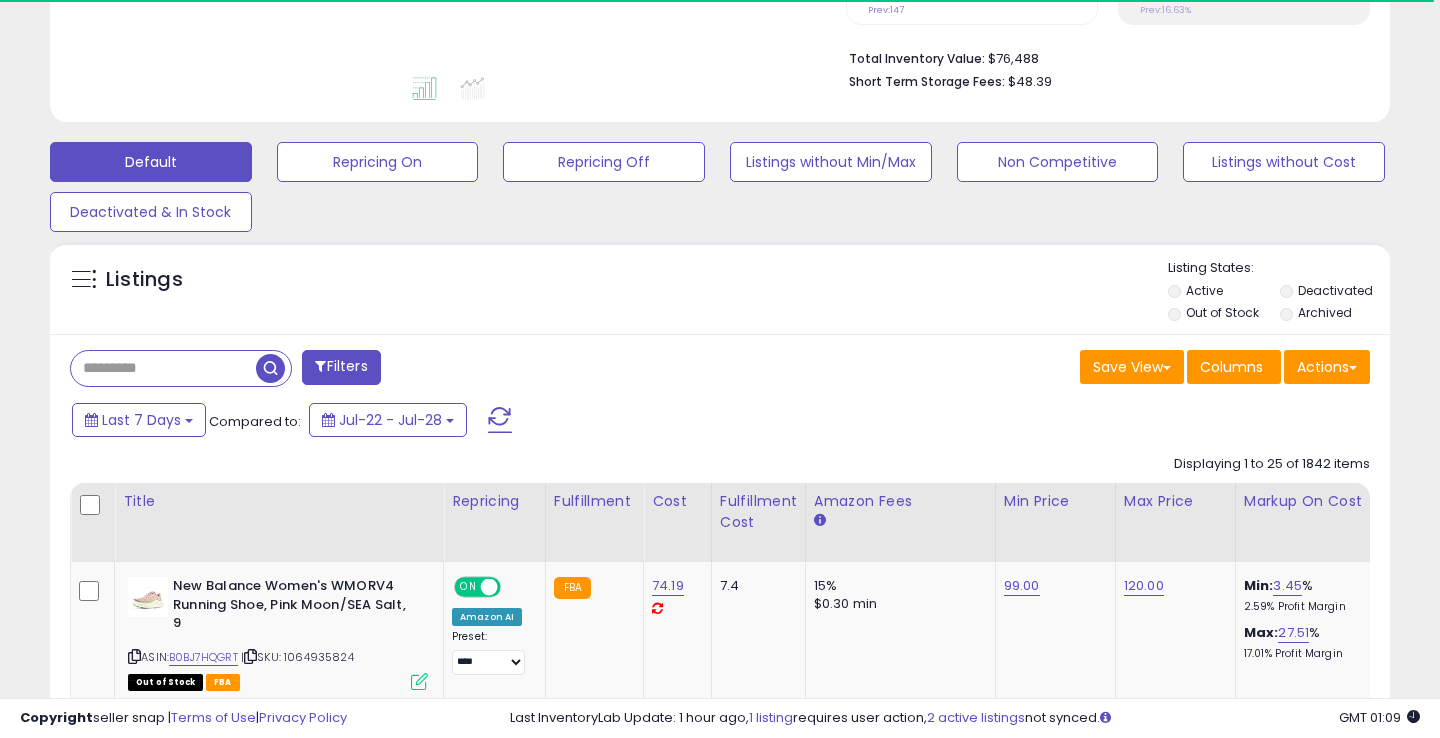click at bounding box center (163, 368) 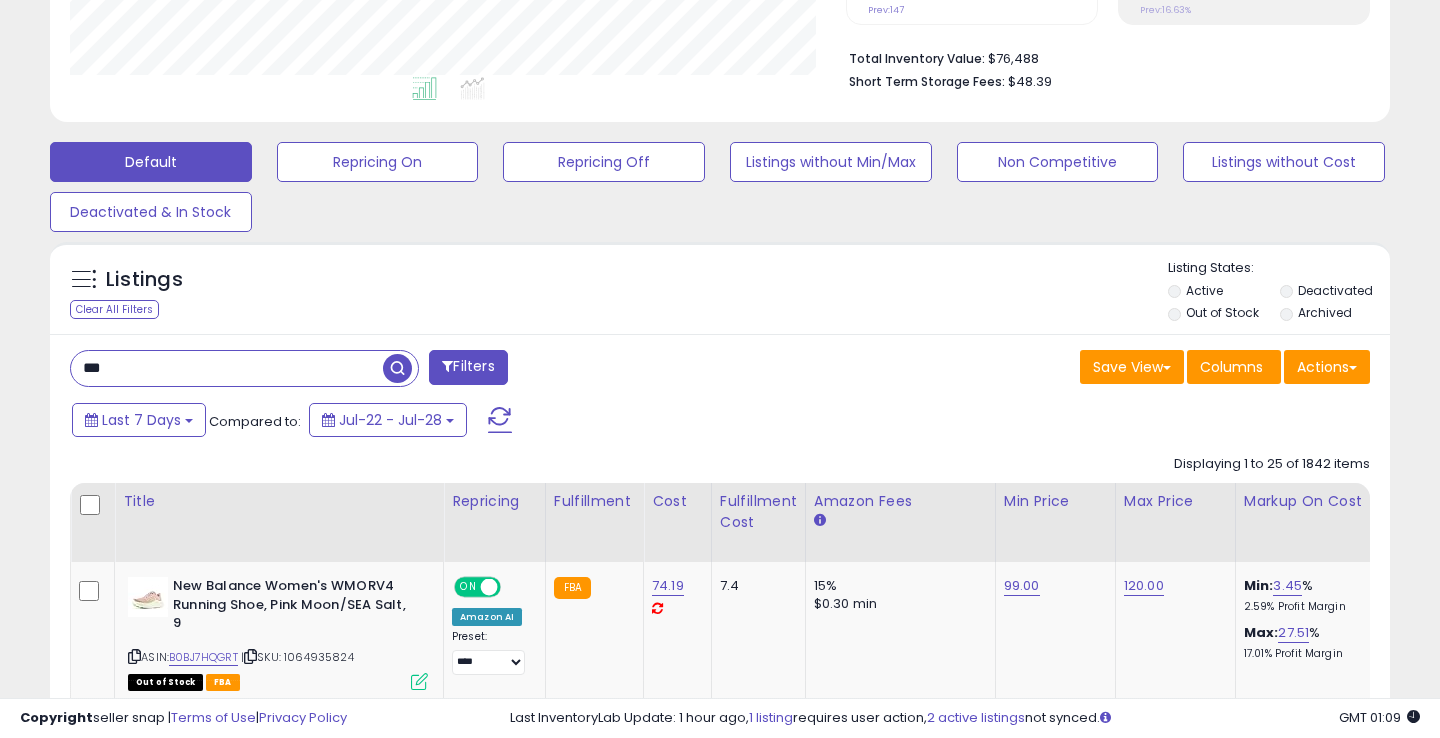 scroll, scrollTop: 999590, scrollLeft: 999224, axis: both 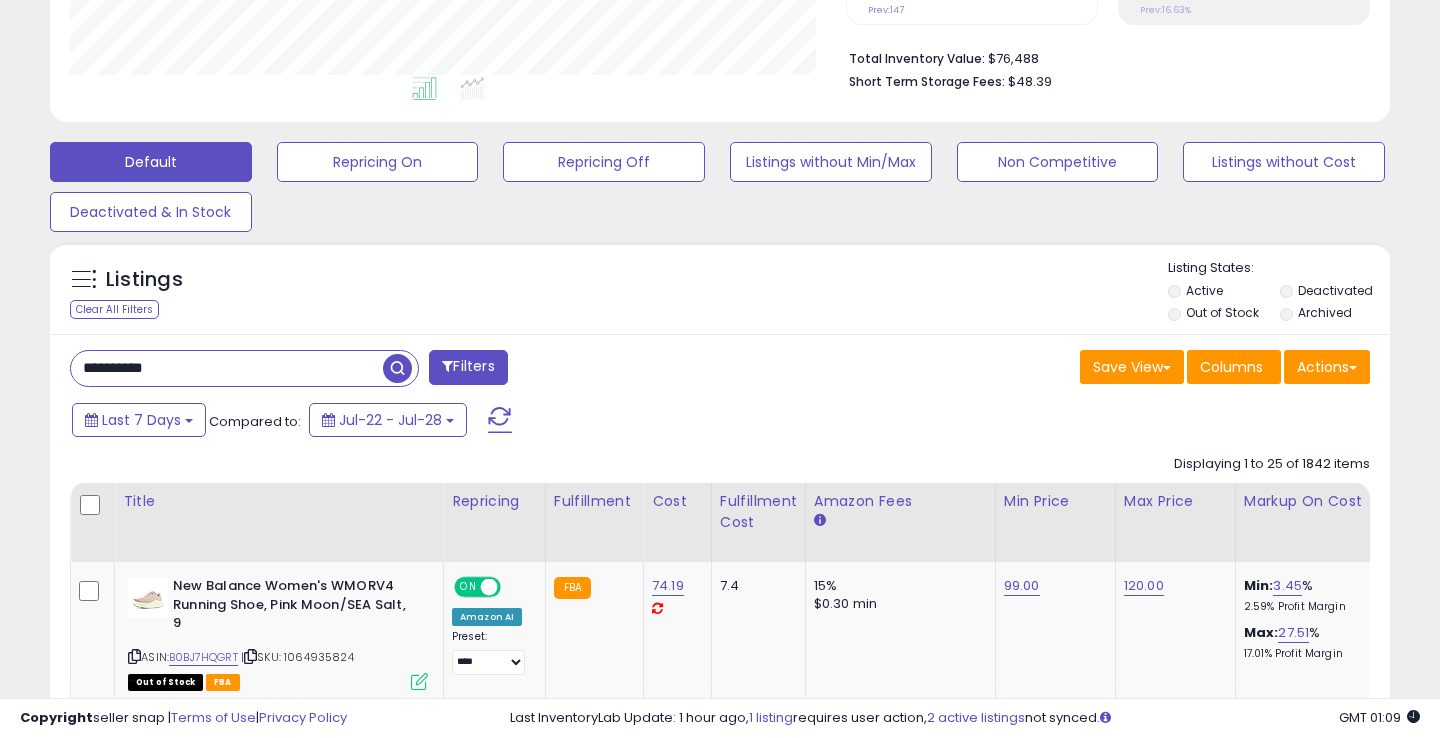 type on "**********" 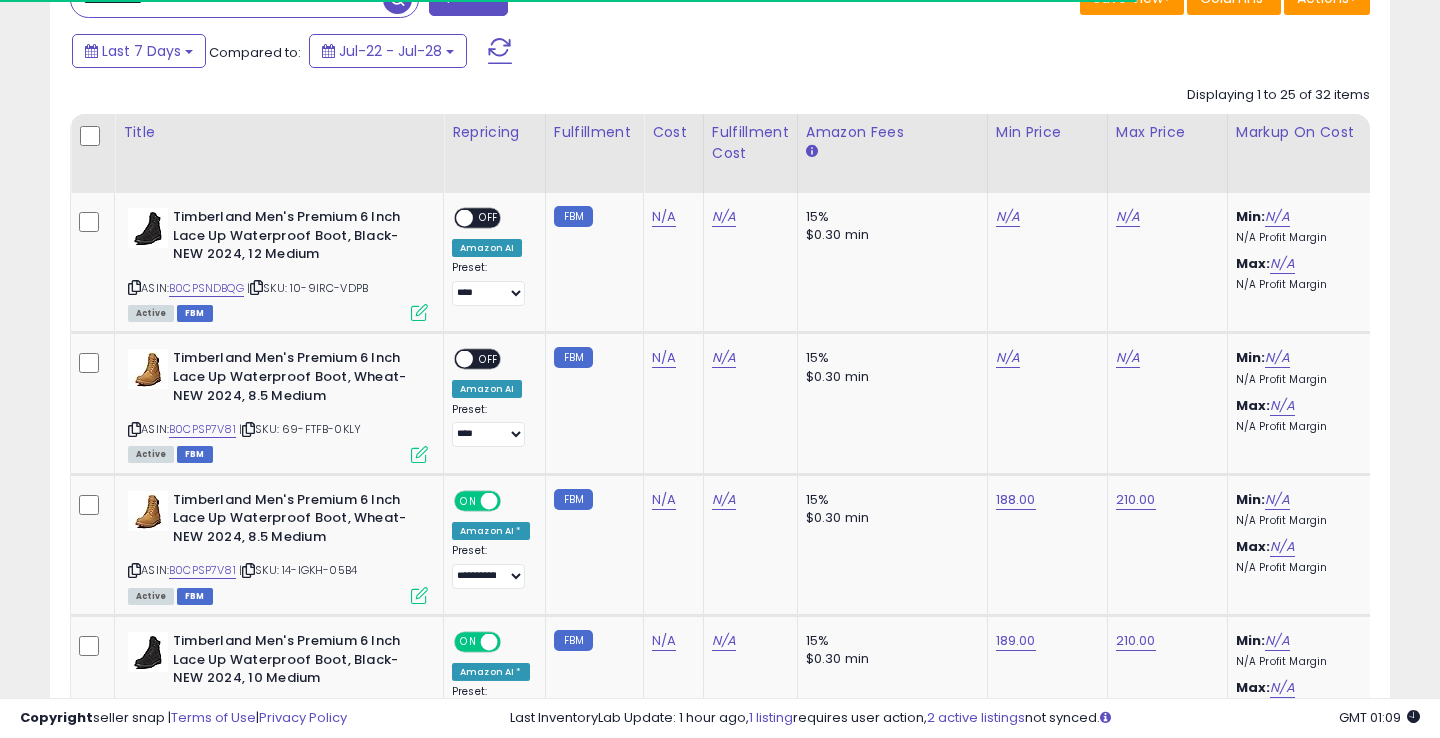 scroll, scrollTop: 874, scrollLeft: 0, axis: vertical 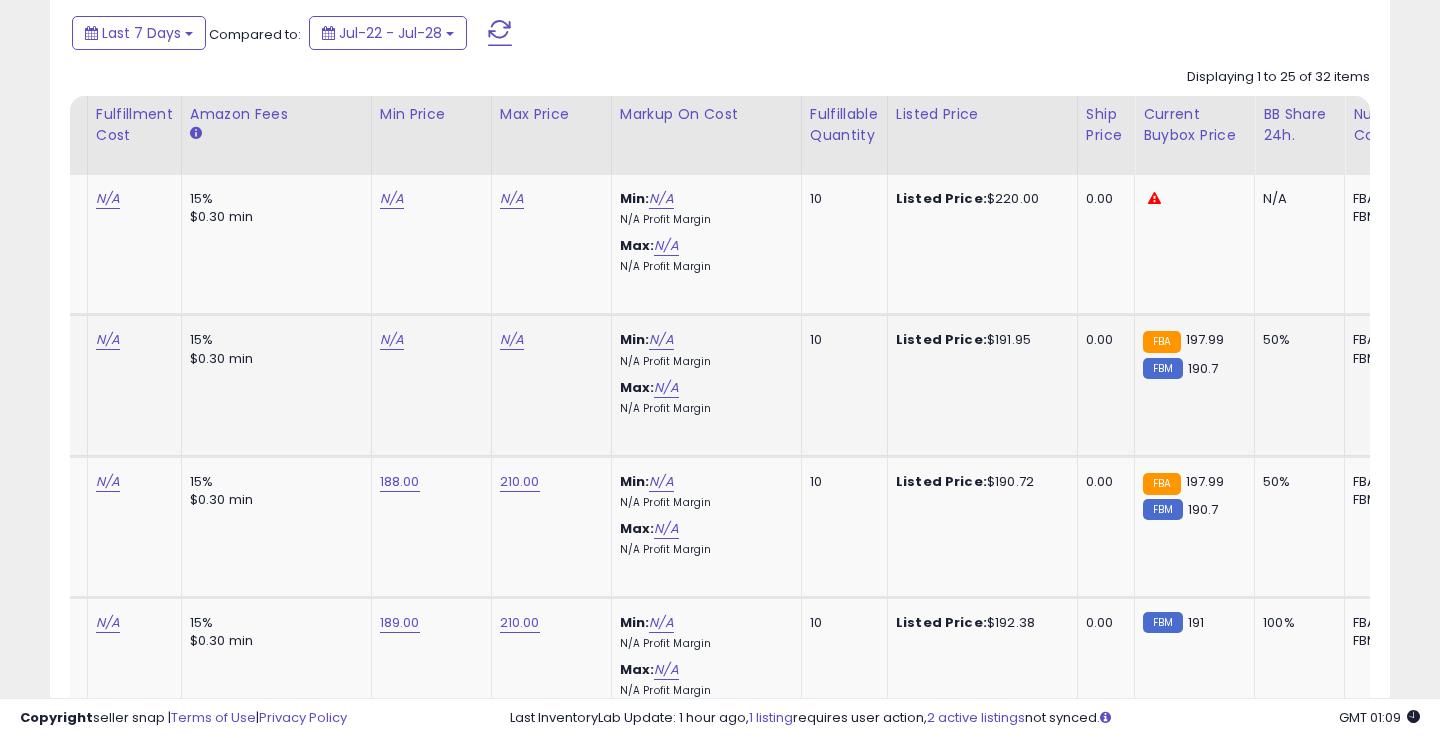 click on "N/A" at bounding box center (392, 199) 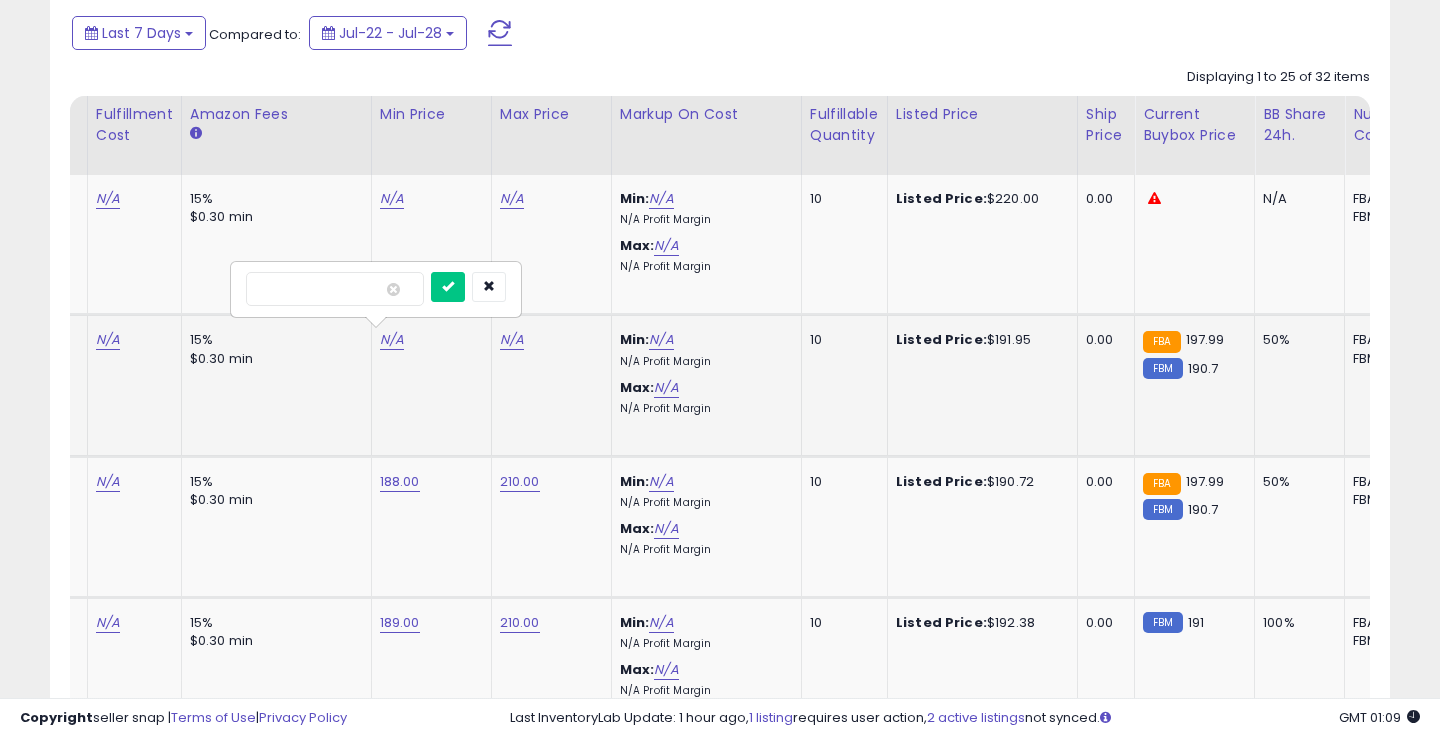 type on "***" 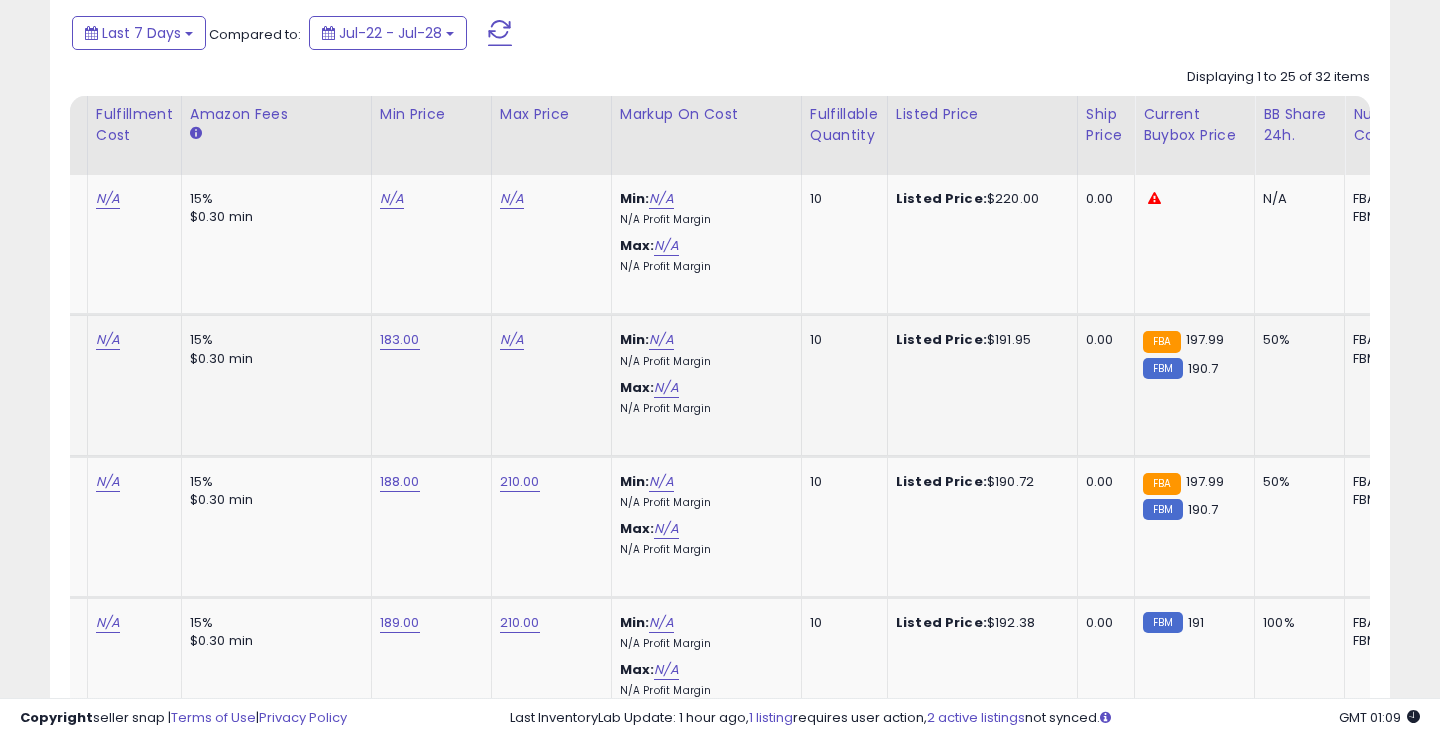 click on "N/A" at bounding box center (512, 199) 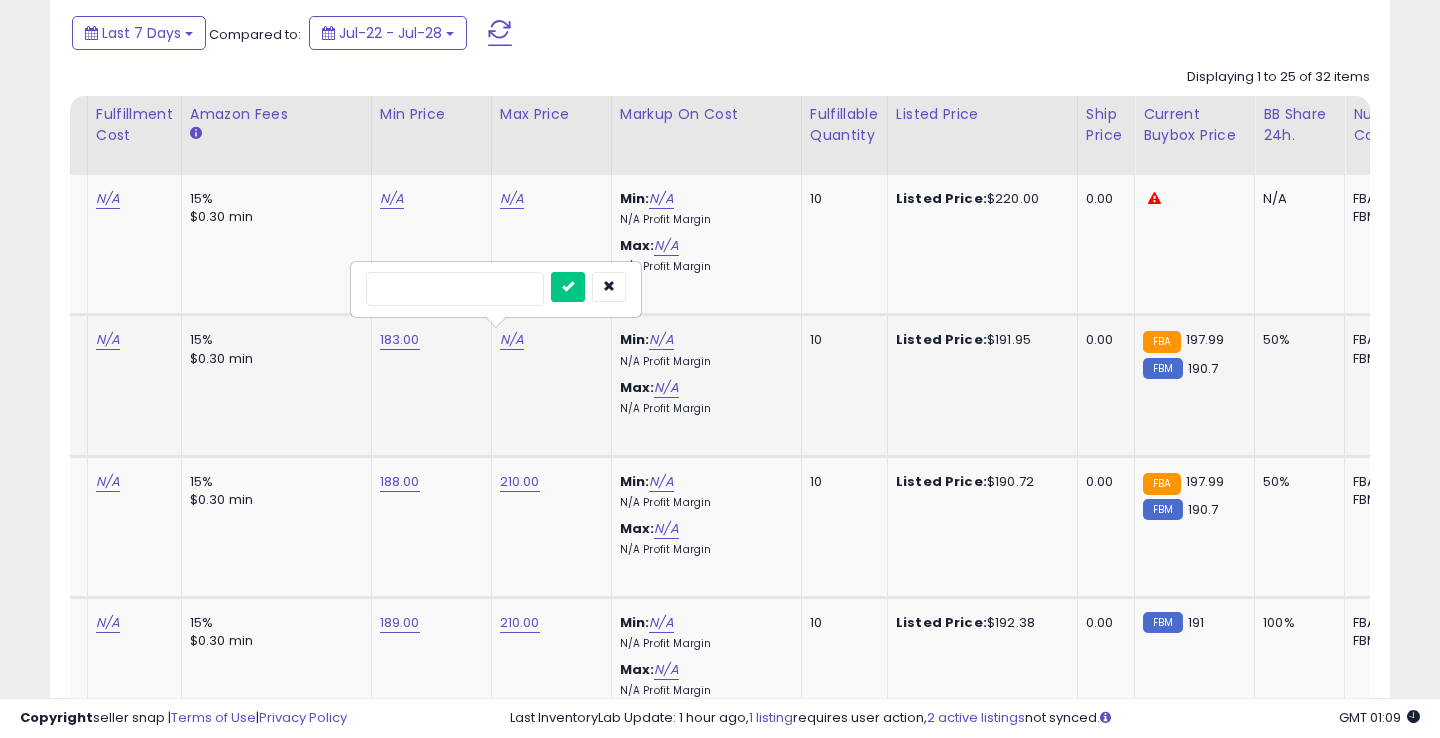 type on "***" 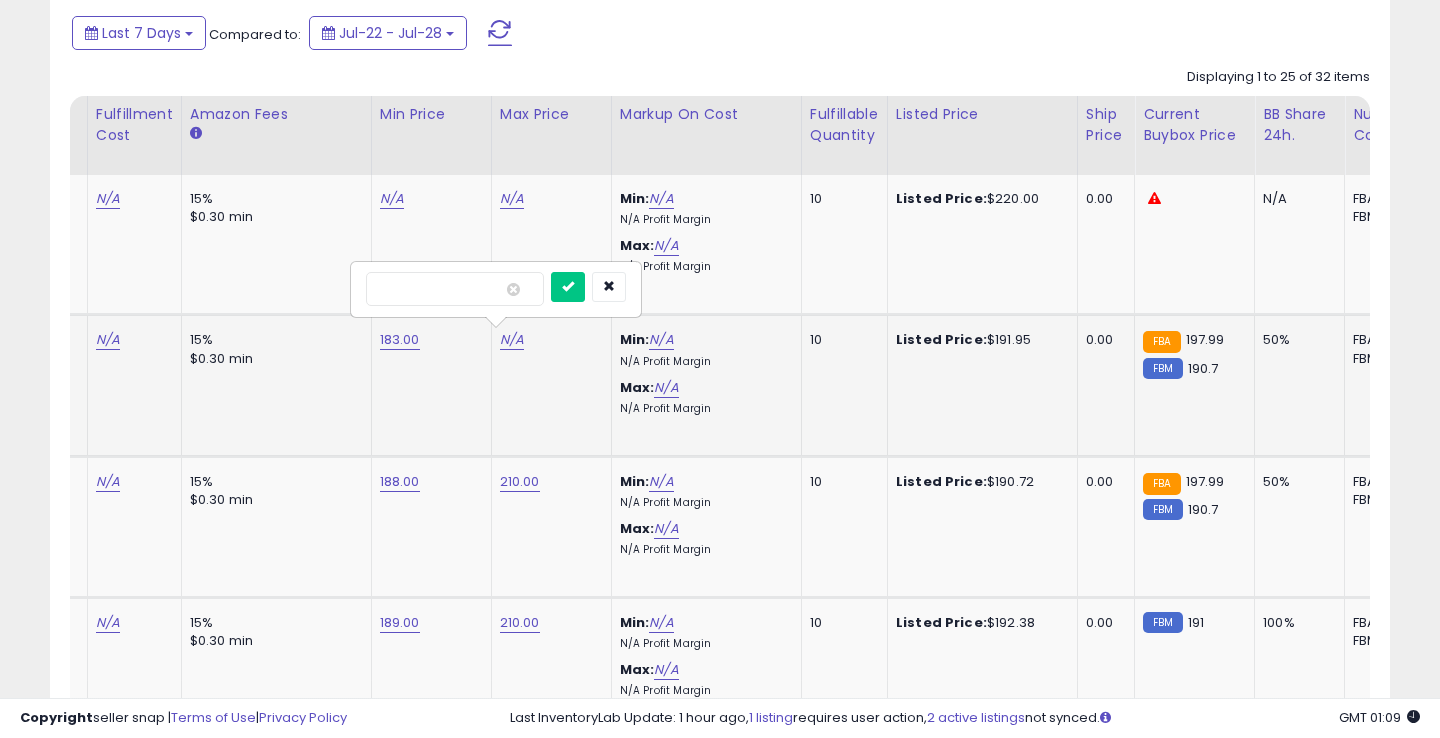 click at bounding box center (568, 287) 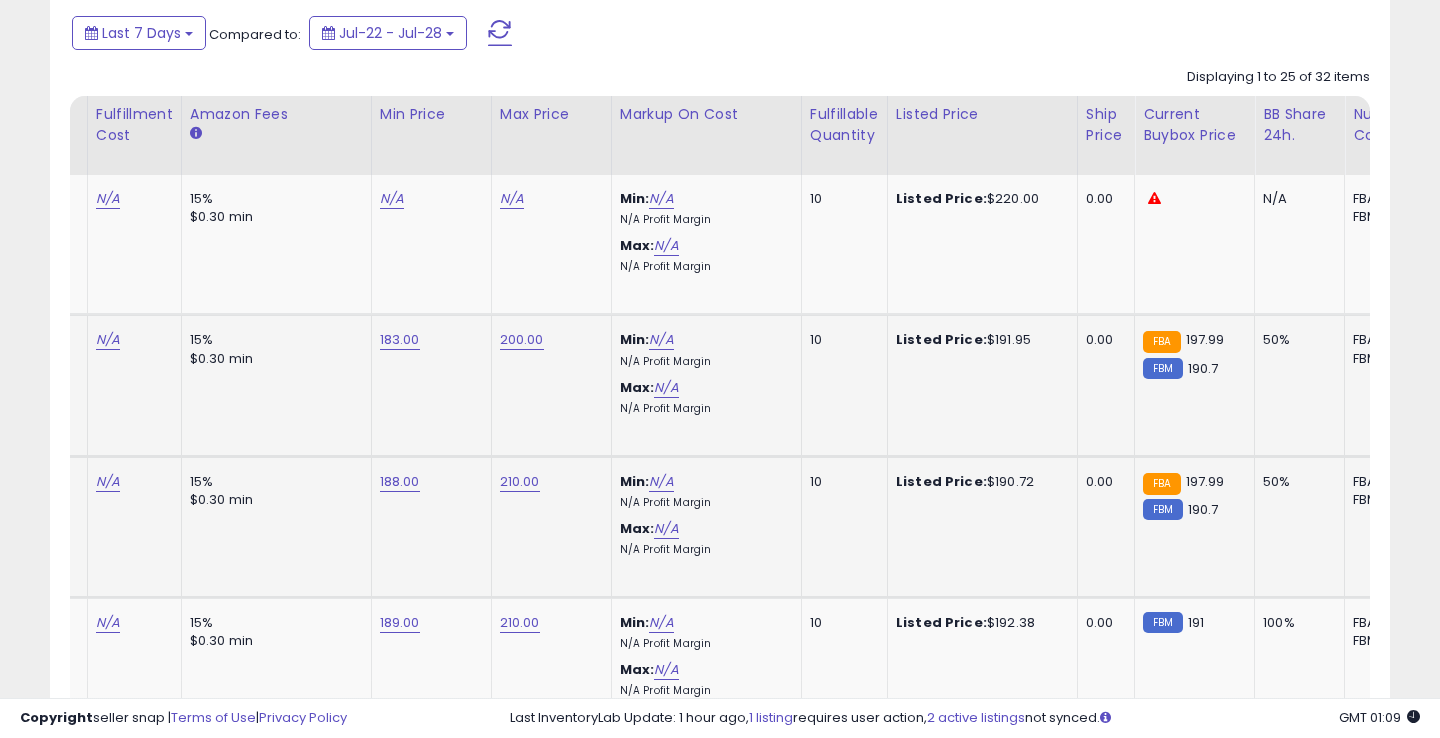 scroll, scrollTop: 0, scrollLeft: 546, axis: horizontal 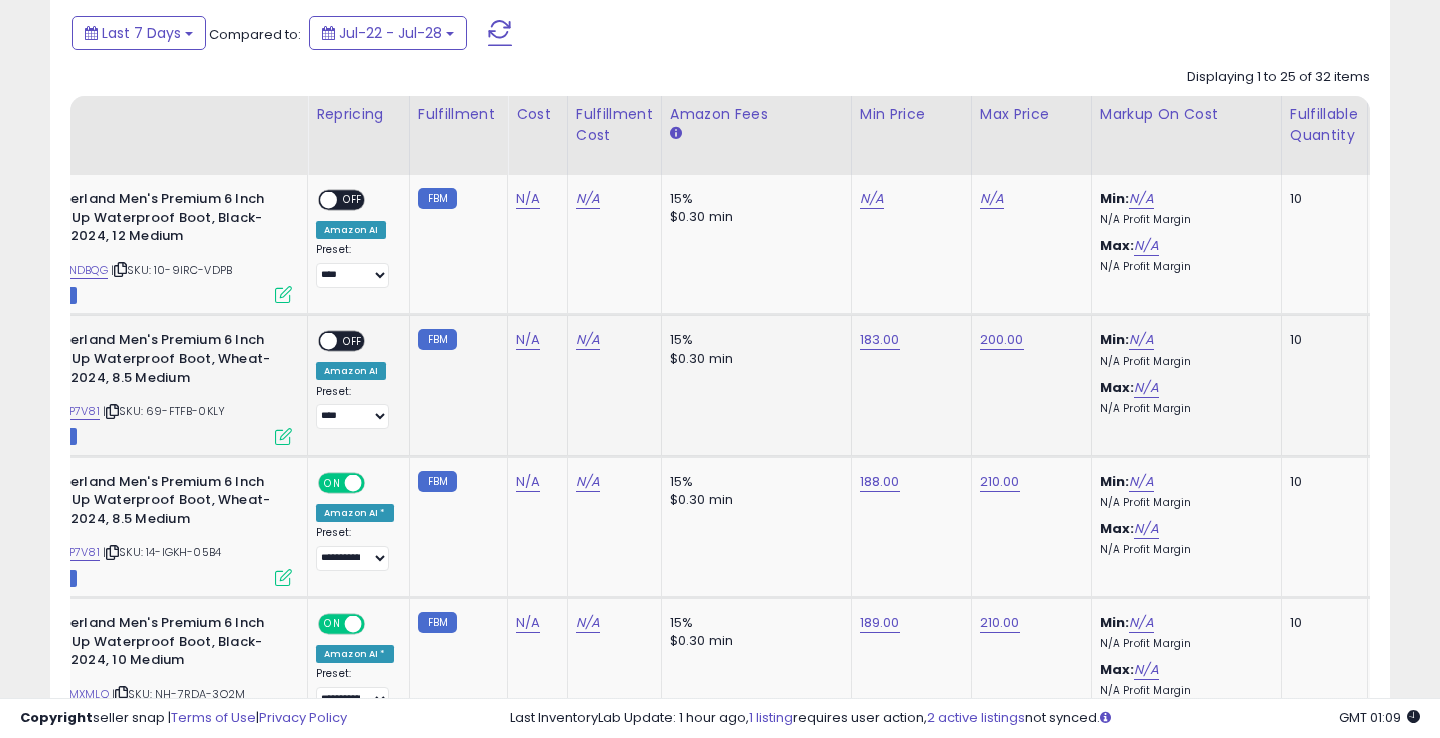 click on "OFF" at bounding box center (353, 341) 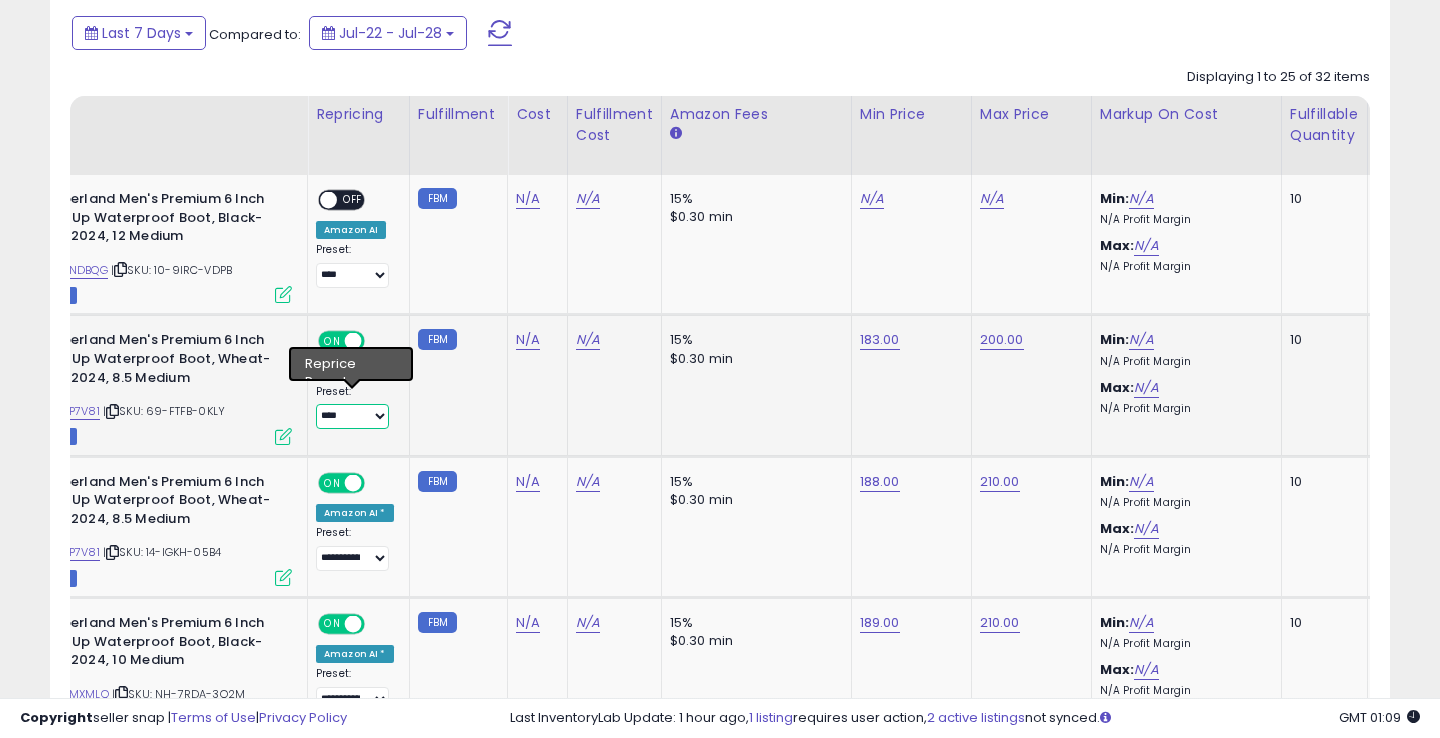 select on "**********" 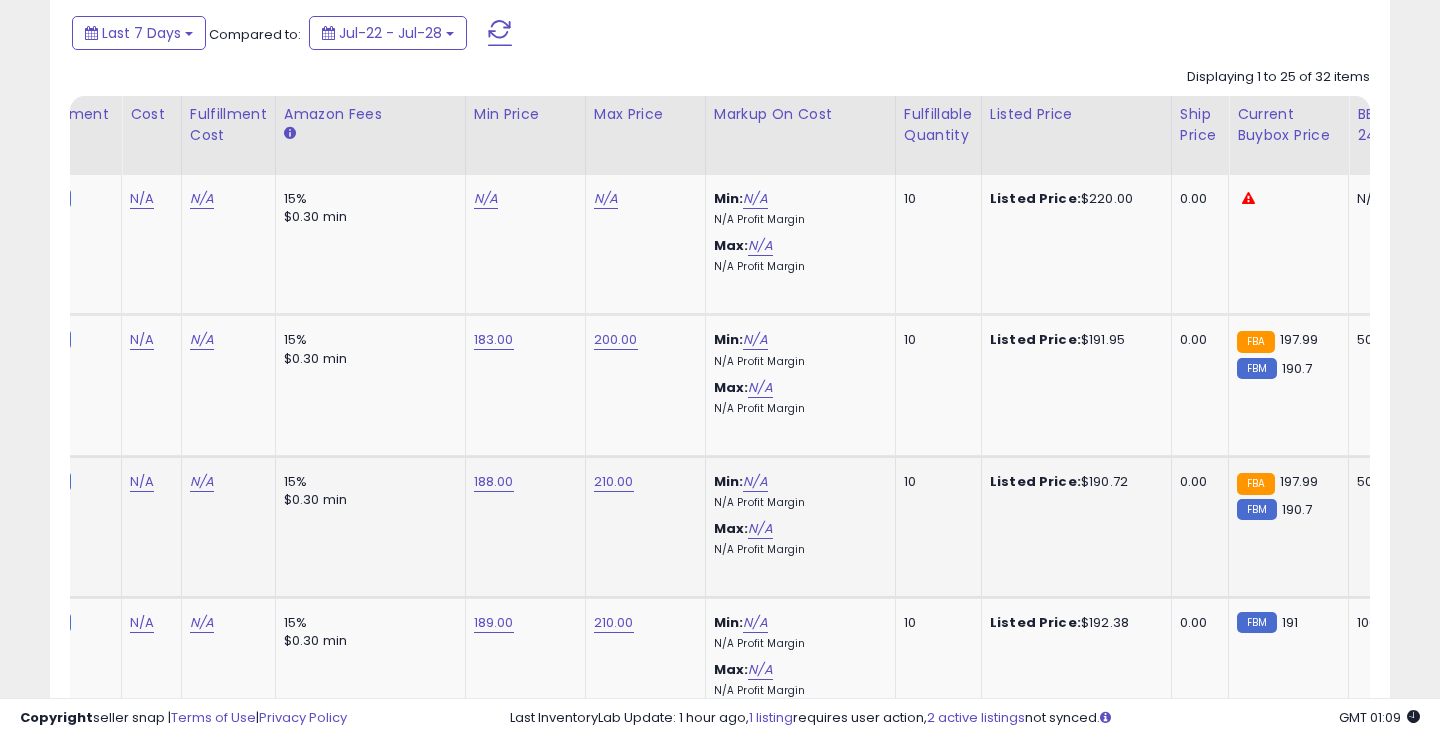 click on "188.00" at bounding box center [486, 199] 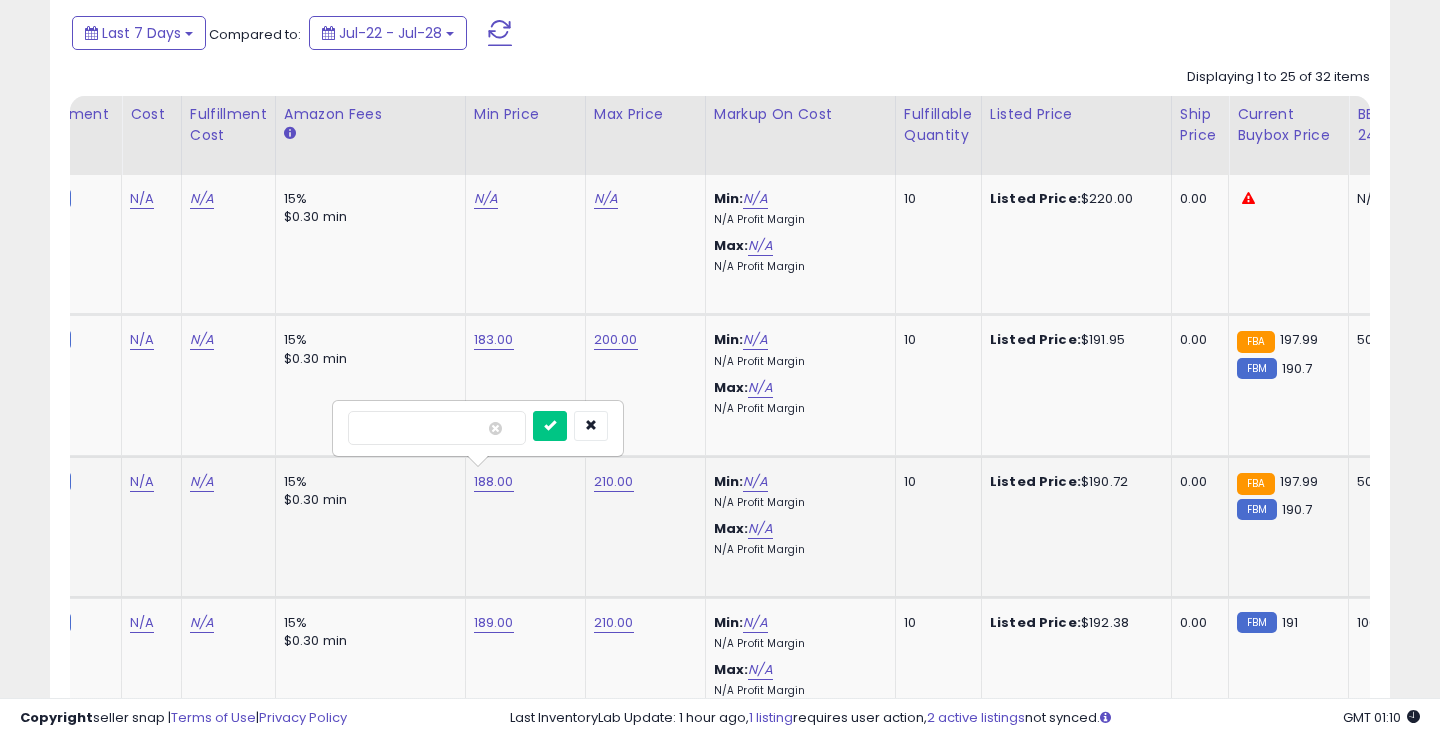 type on "***" 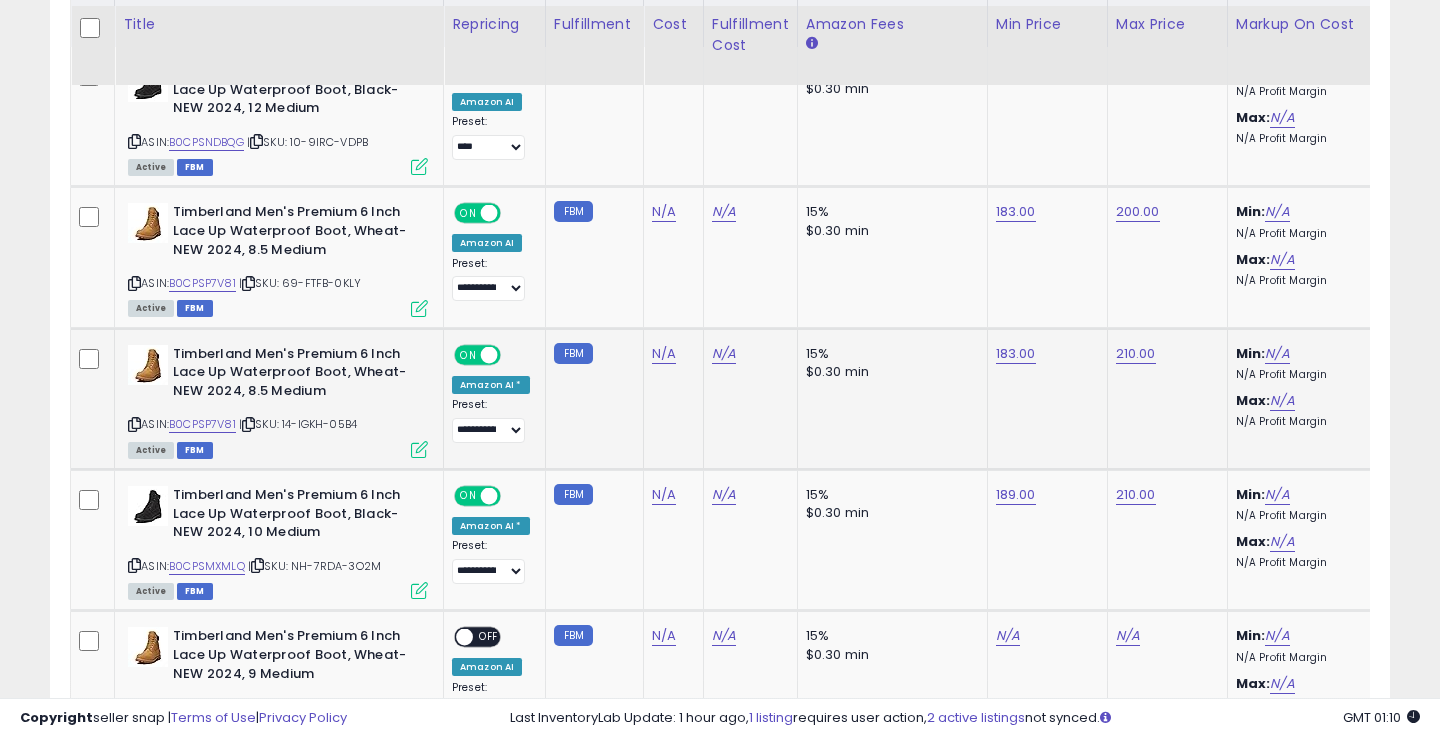 click at bounding box center [489, 354] 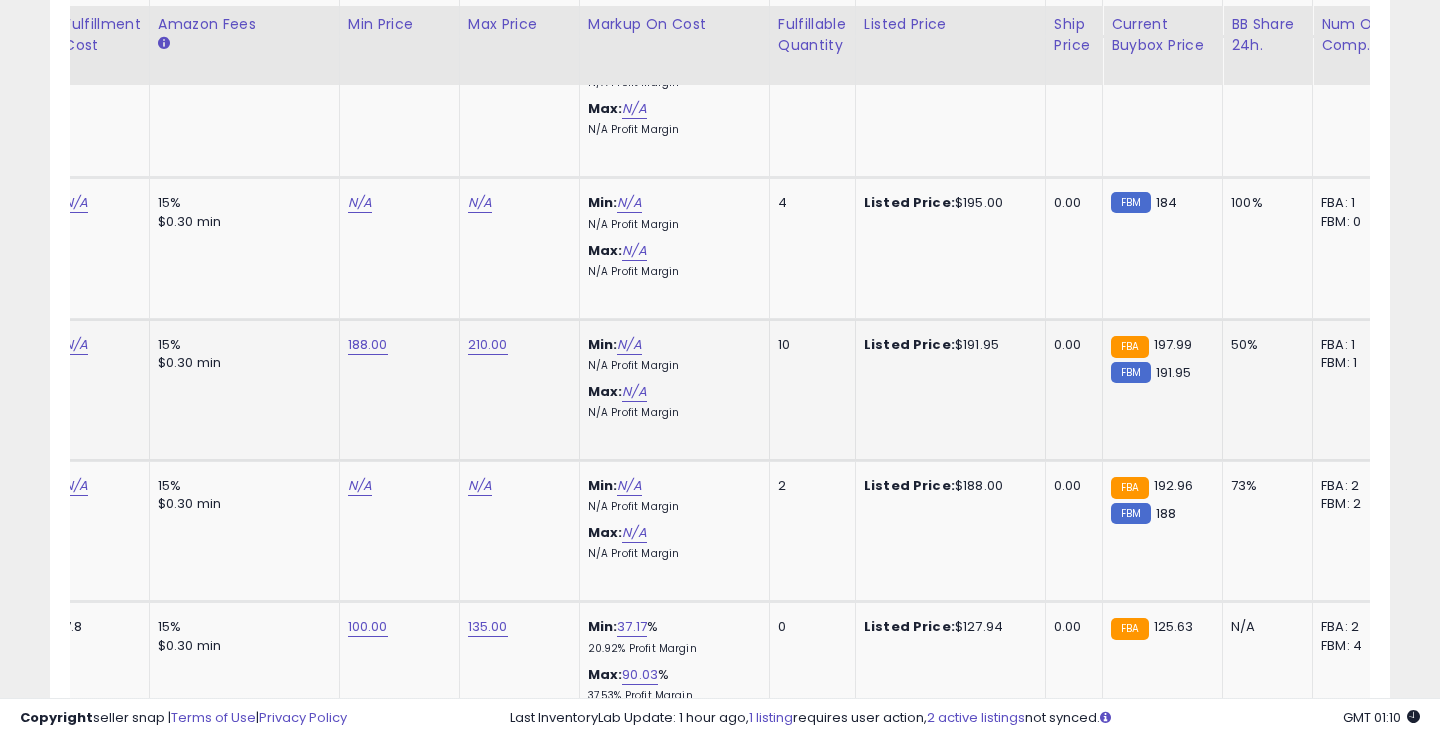 click on "188.00" at bounding box center [360, -786] 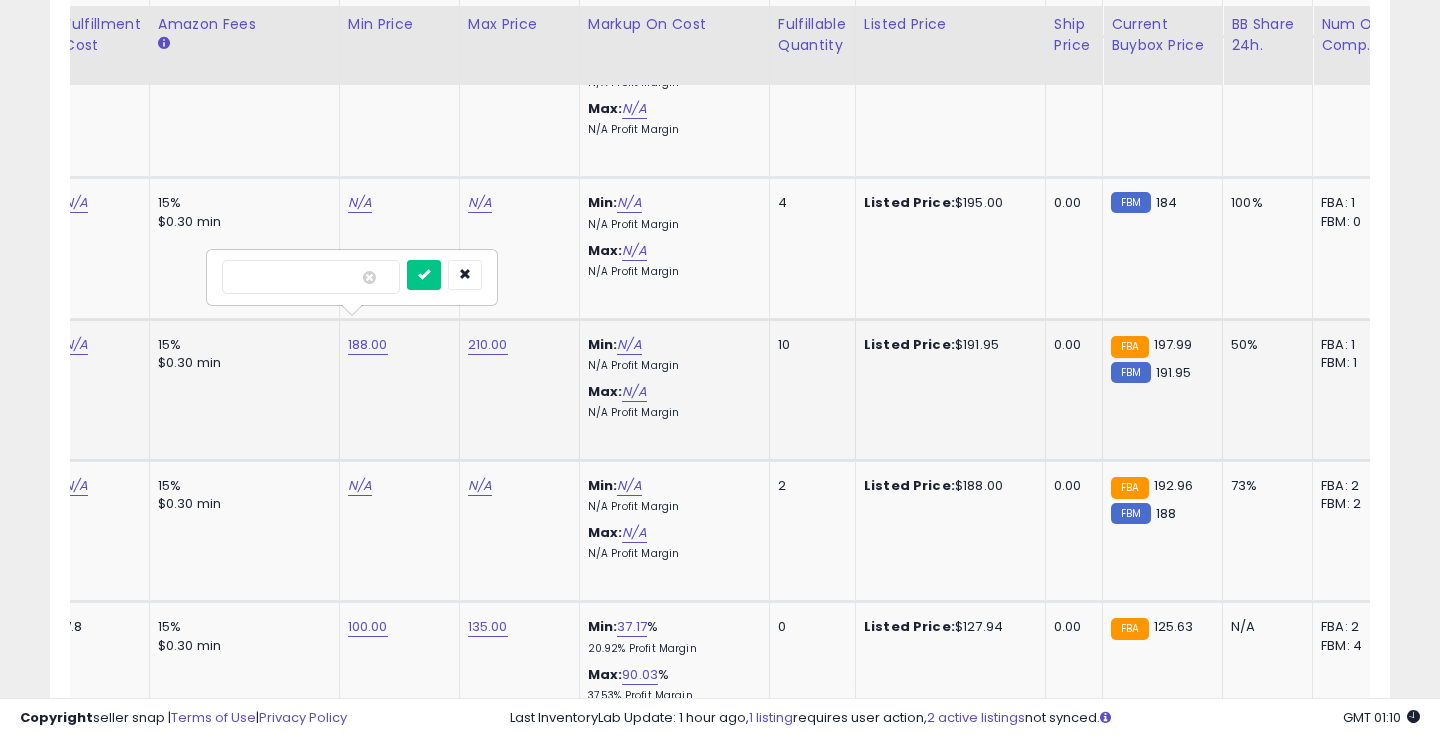 type on "***" 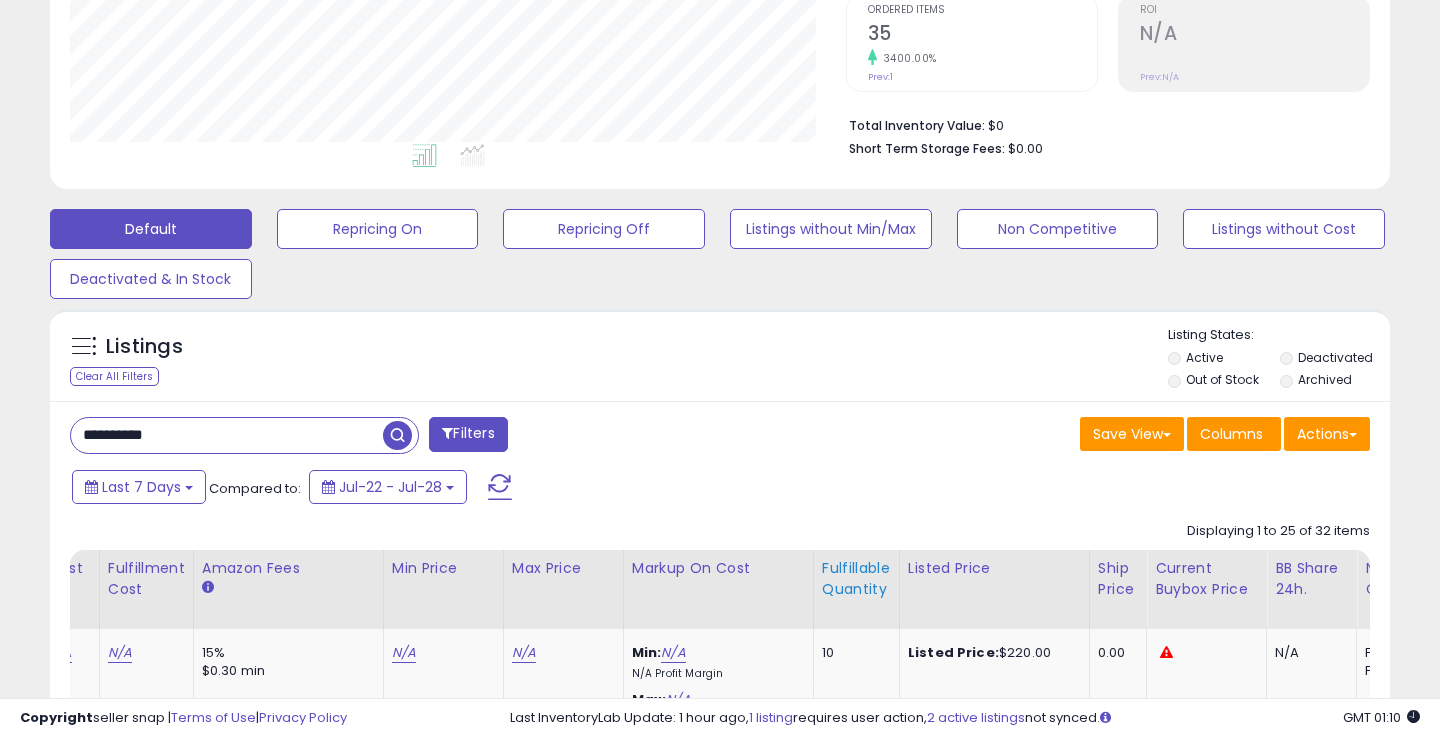 click on "Fulfillable Quantity" at bounding box center (856, 579) 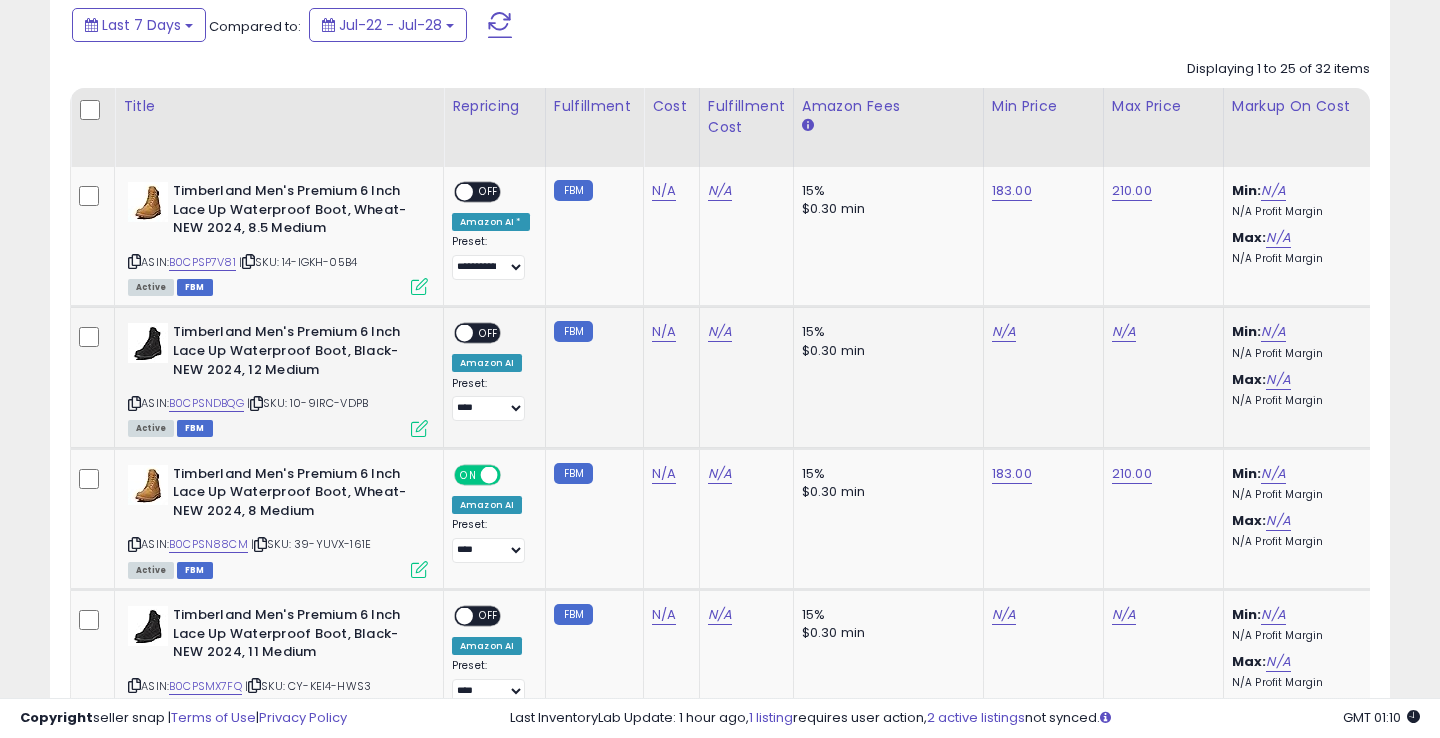 click on "B0CPSNDBQG" at bounding box center [206, 403] 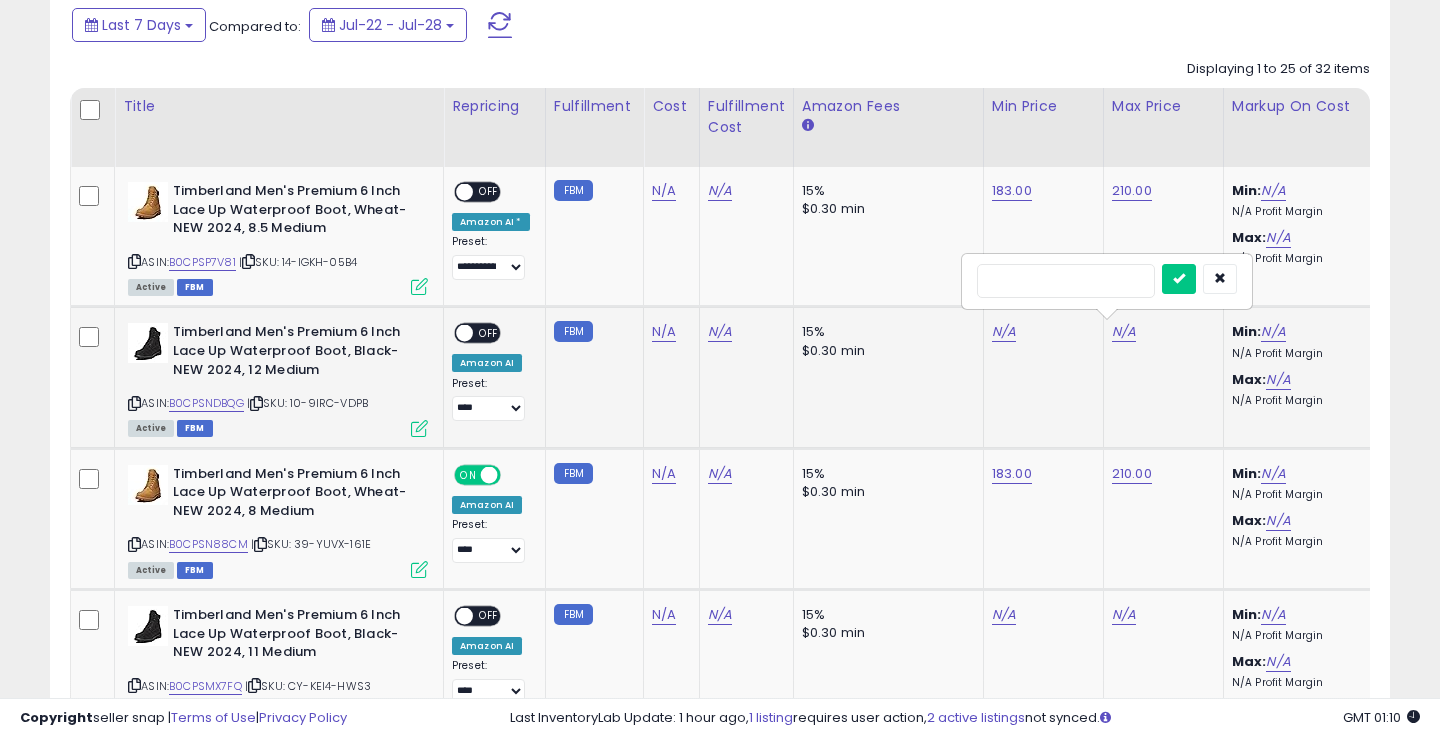 type on "***" 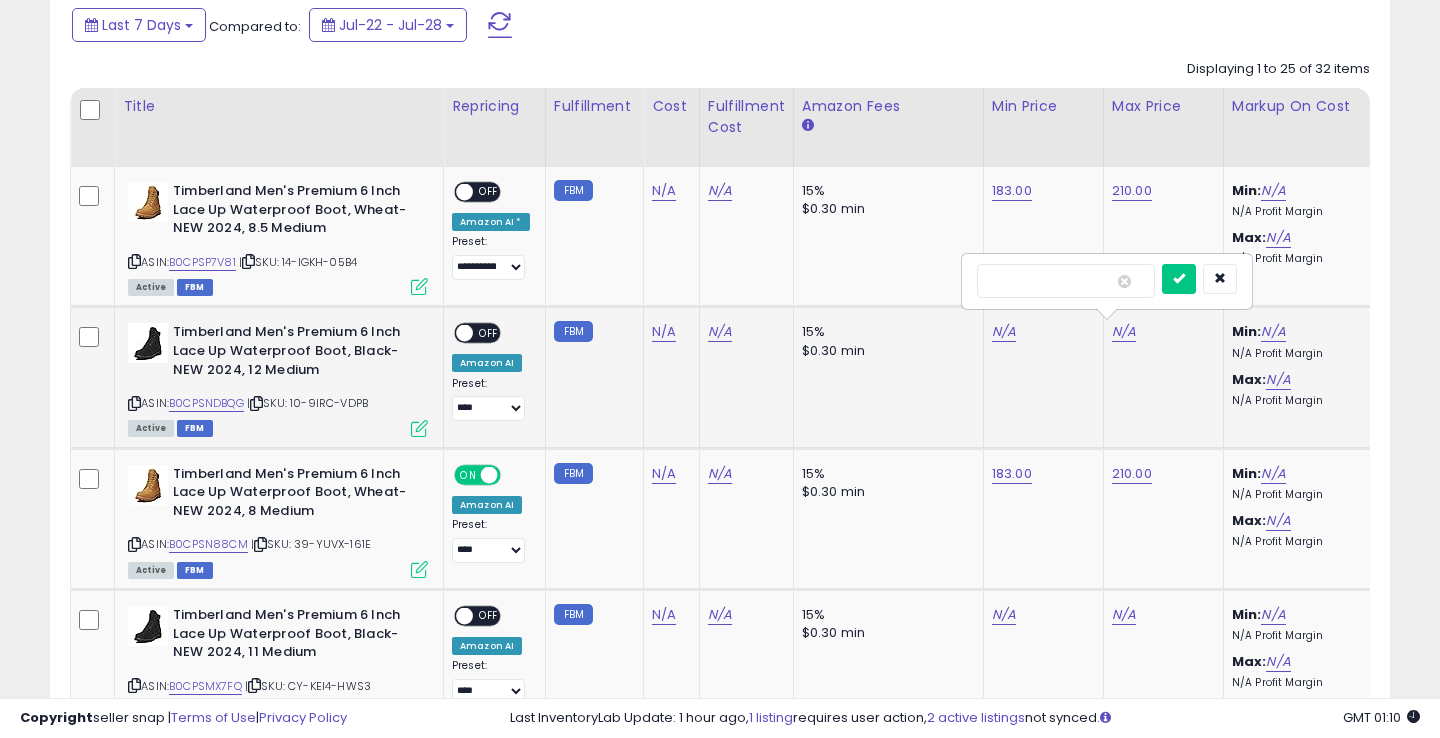 click at bounding box center (1179, 279) 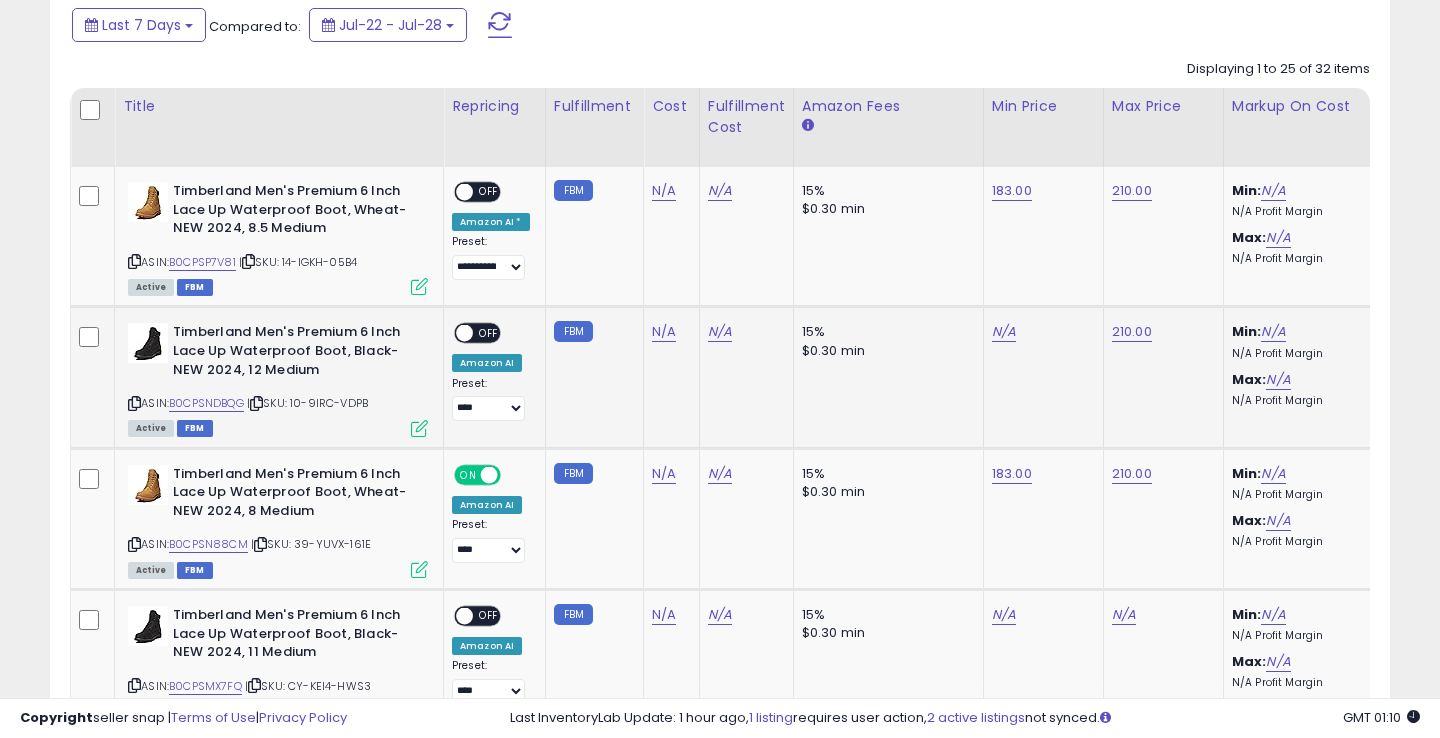 click on "N/A" at bounding box center [1004, 332] 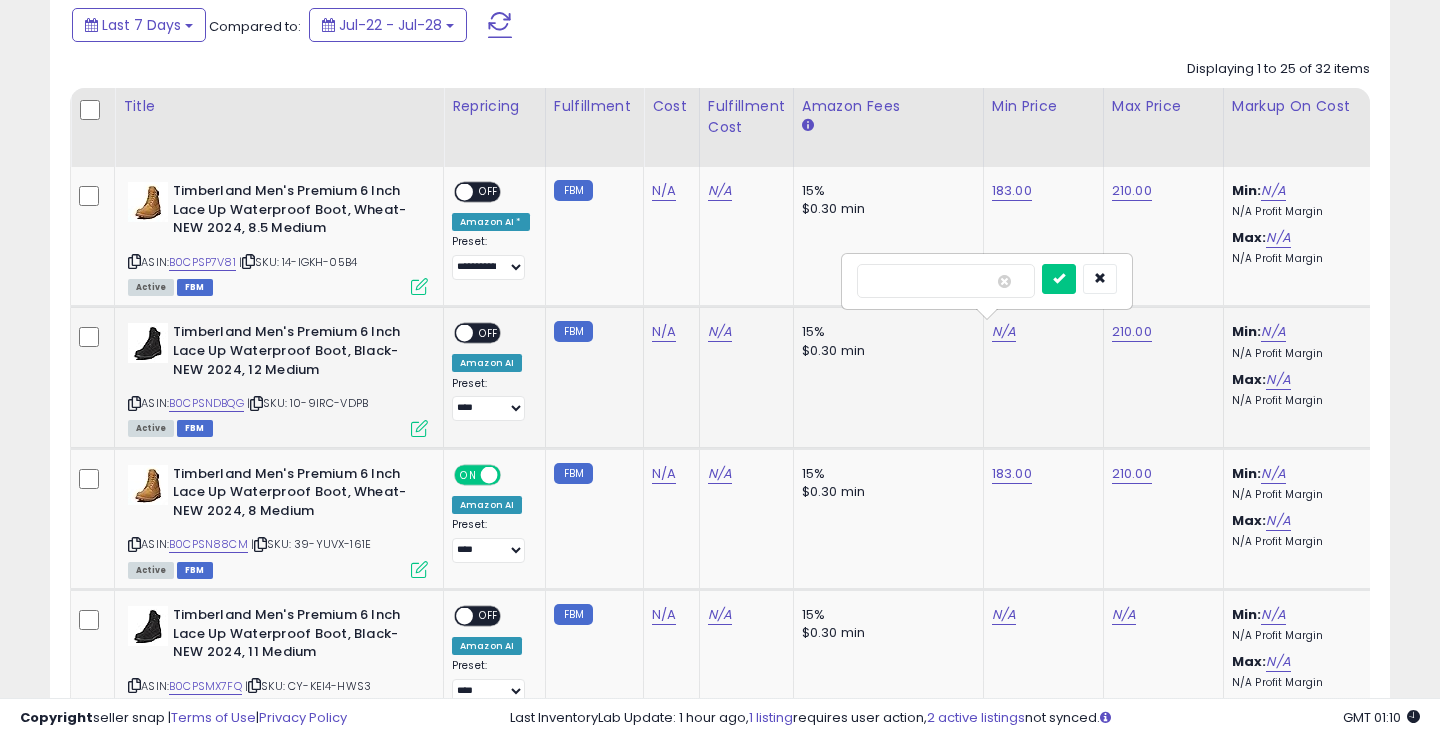 type on "***" 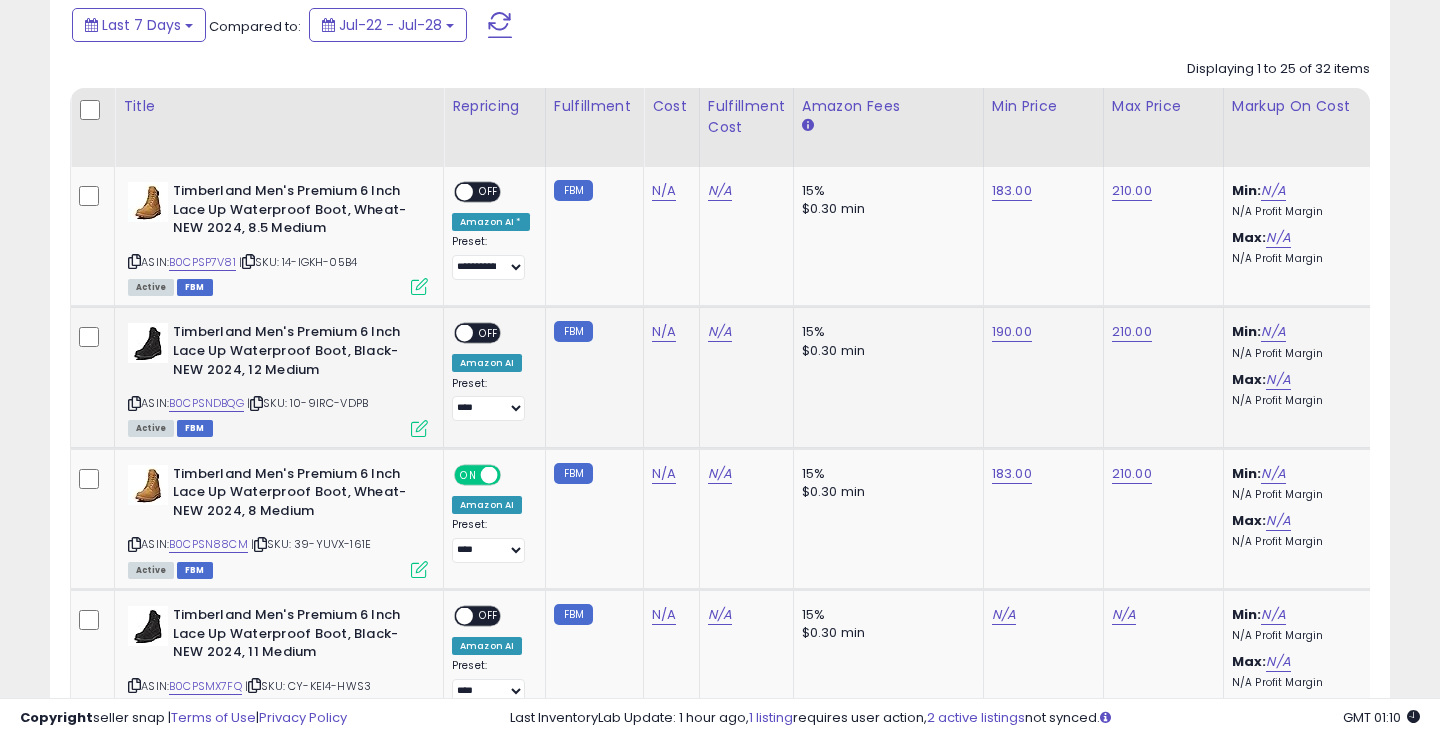 click at bounding box center [464, 333] 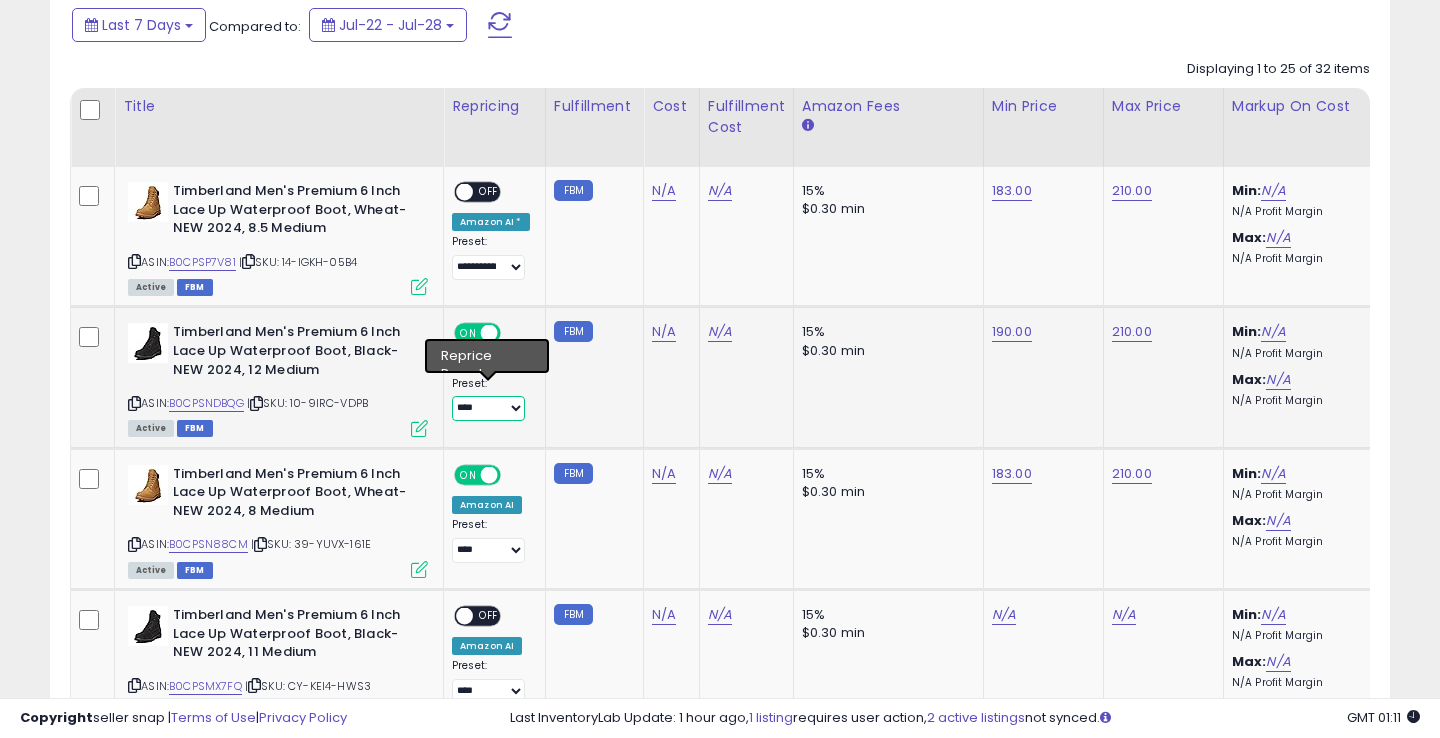 select on "**********" 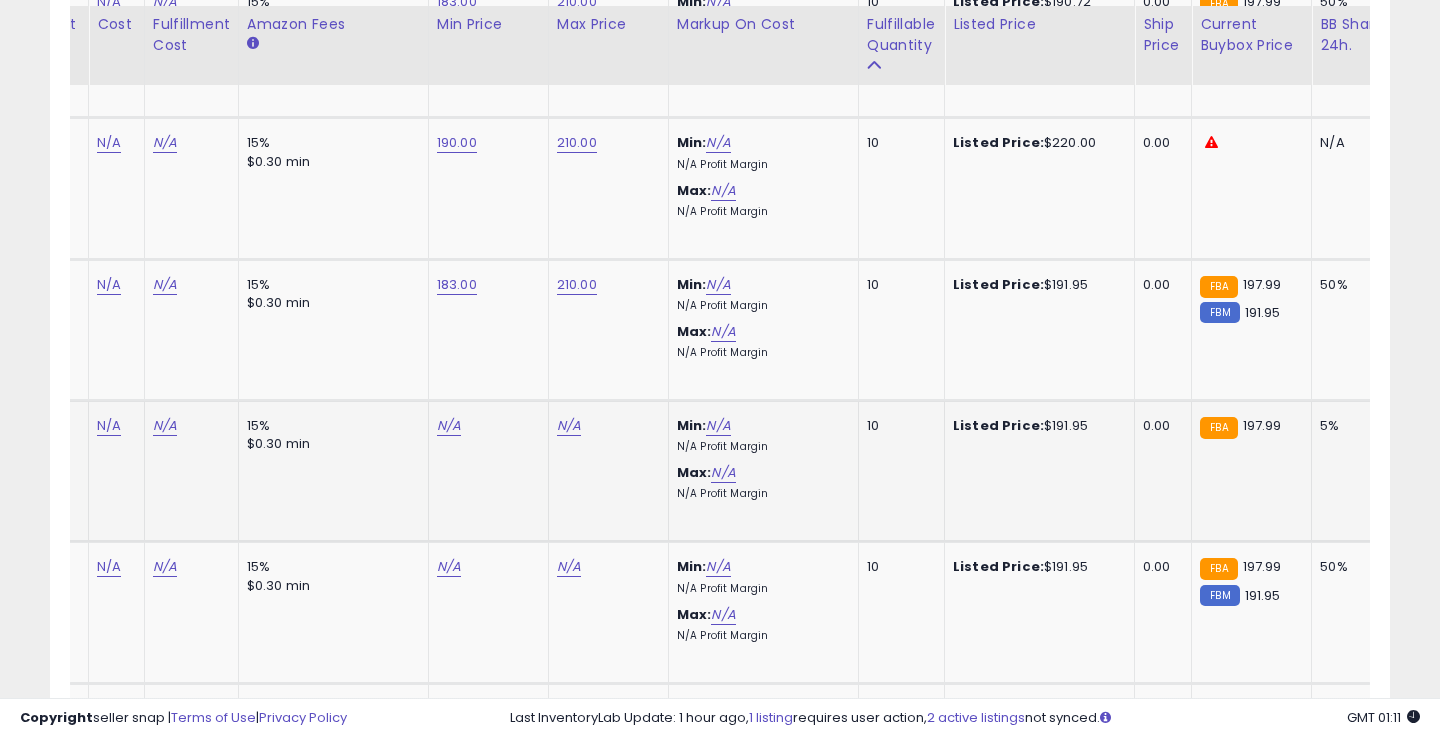 click on "N/A" at bounding box center (449, 426) 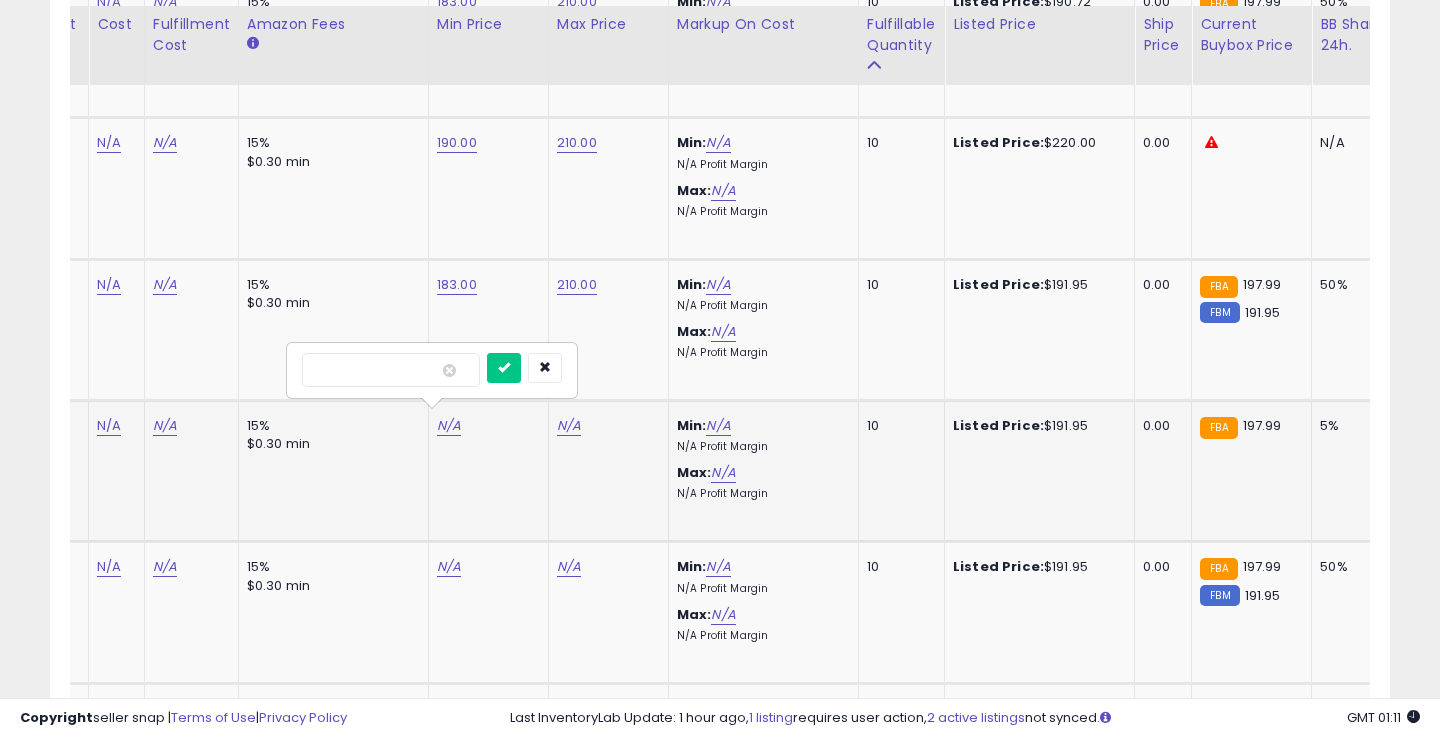 type on "***" 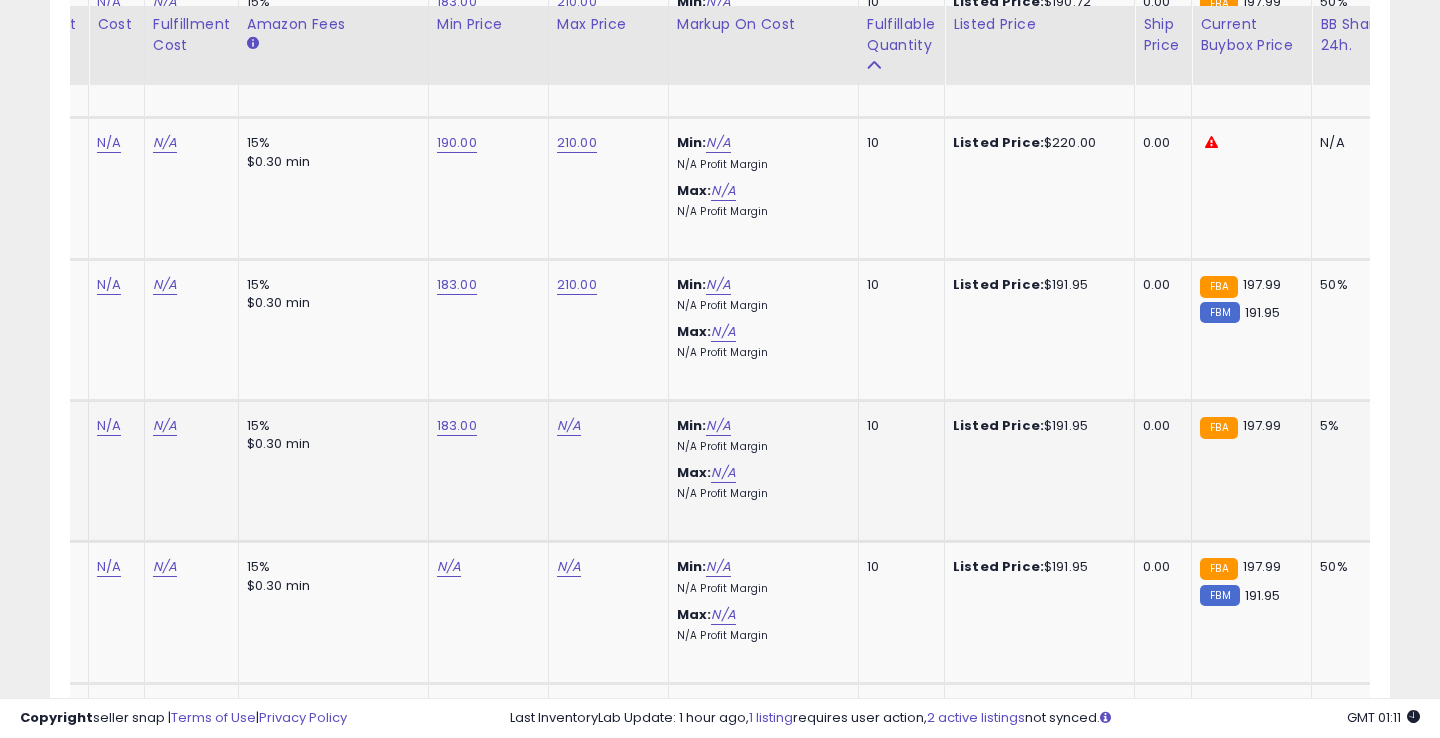 click on "N/A" at bounding box center [569, 426] 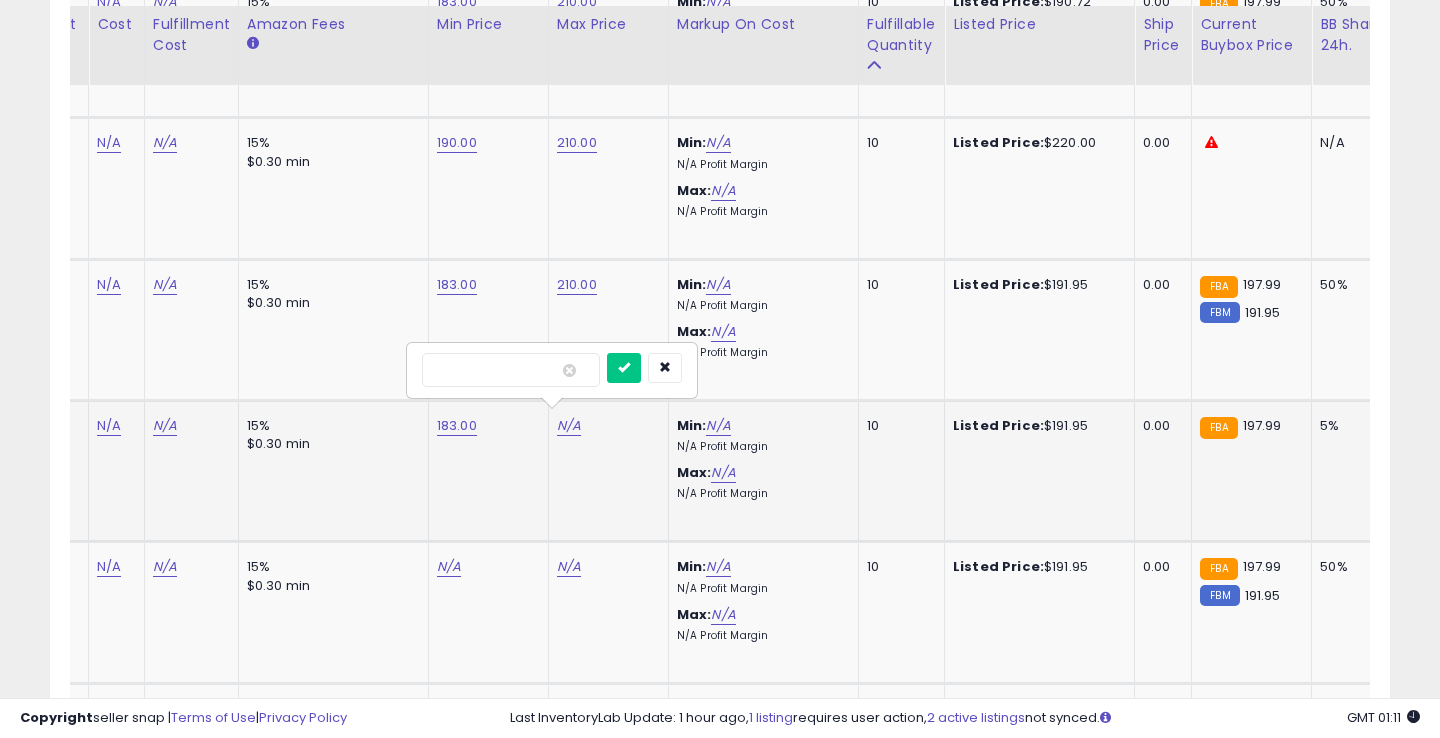 type on "***" 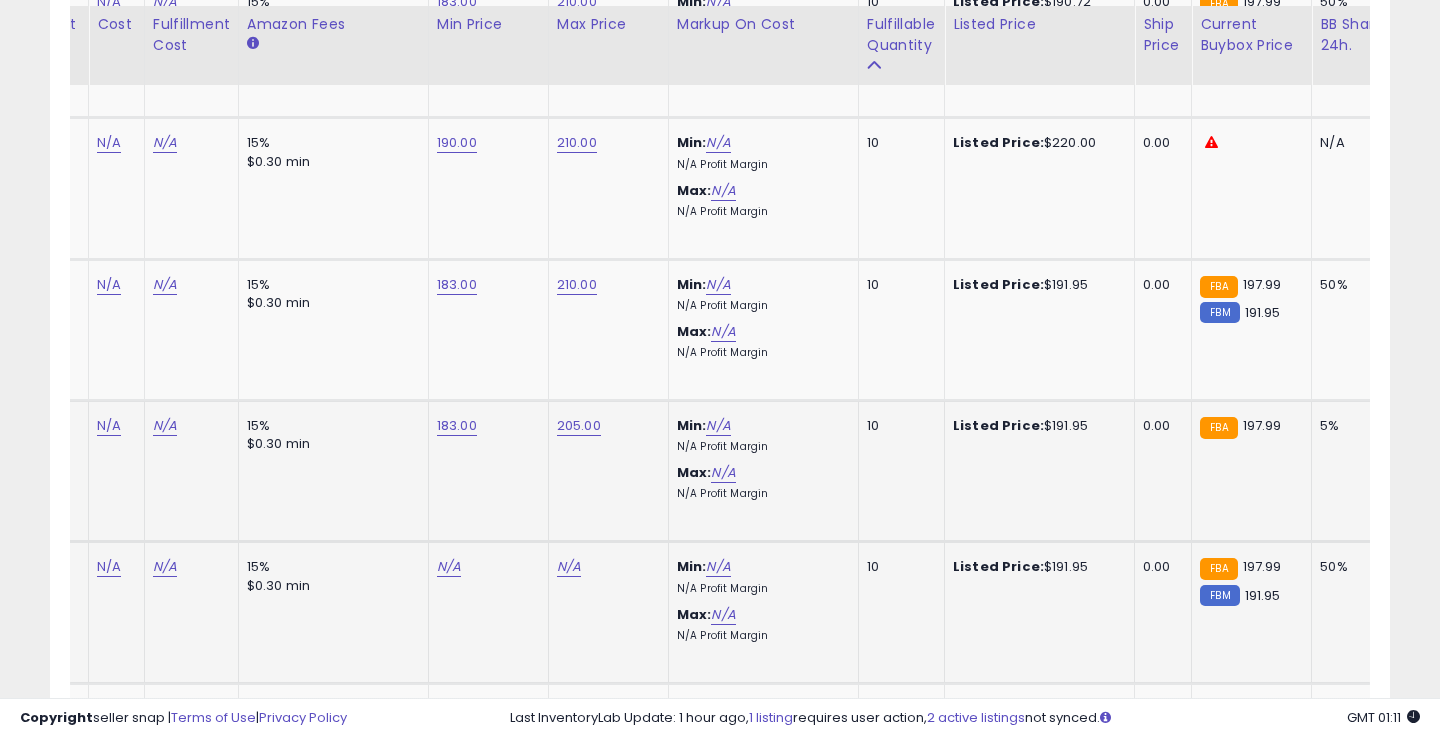 click on "N/A" 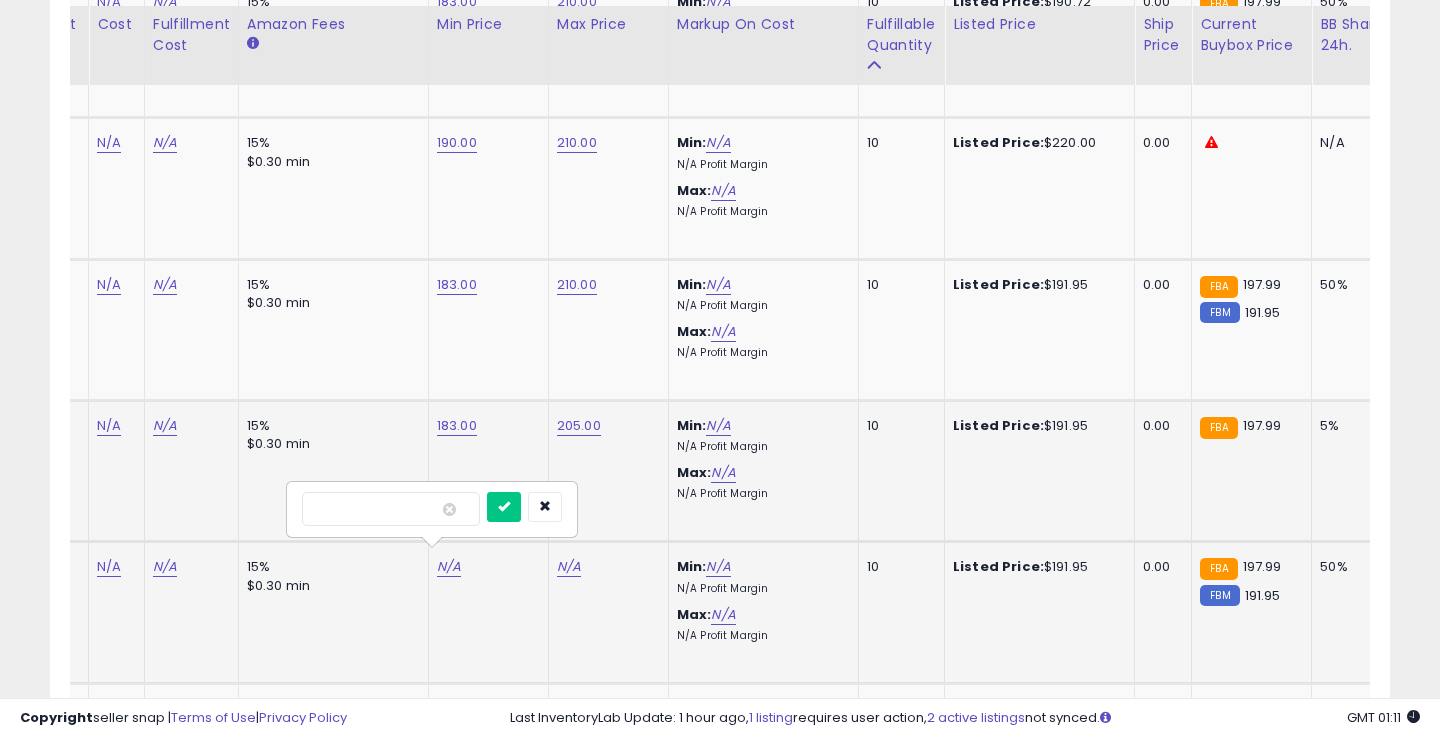 type on "***" 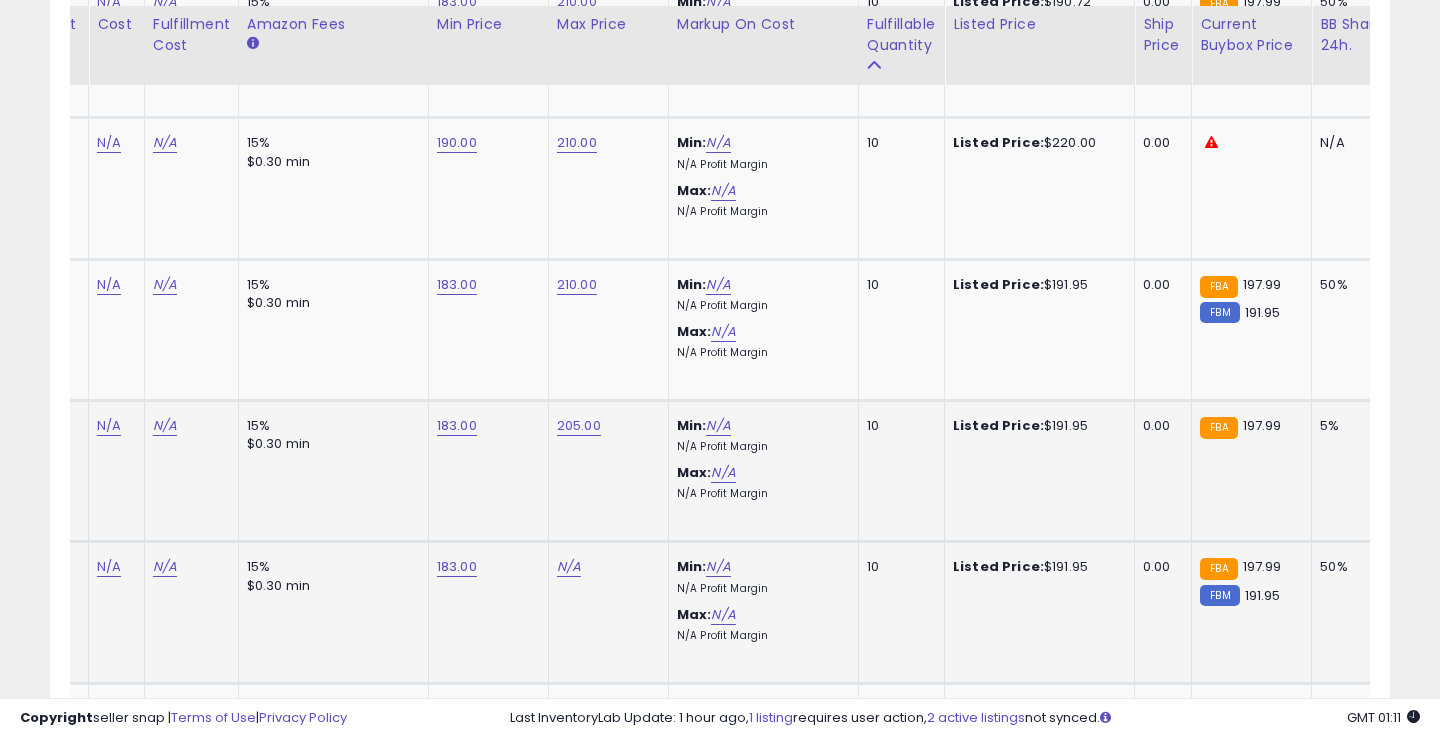 click on "N/A" at bounding box center [569, 567] 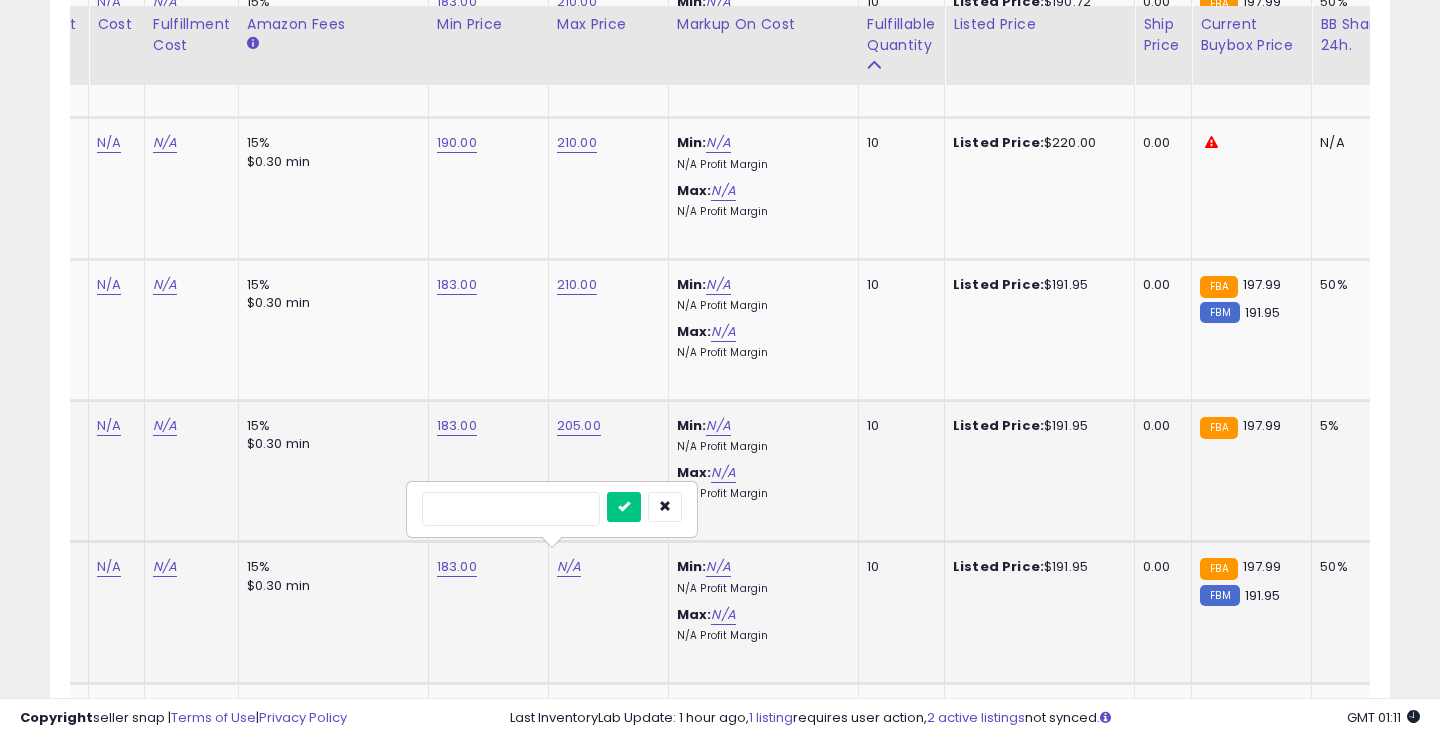 type on "***" 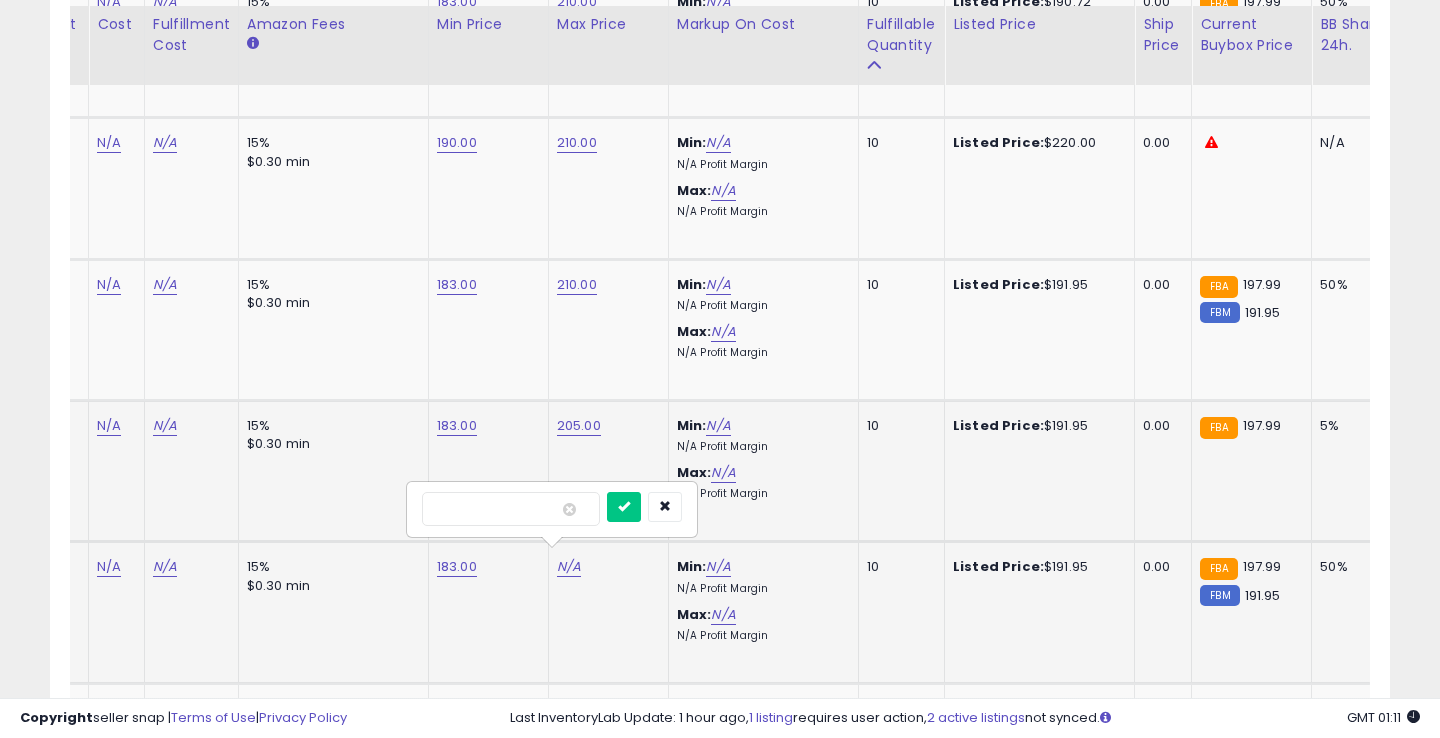click at bounding box center (624, 507) 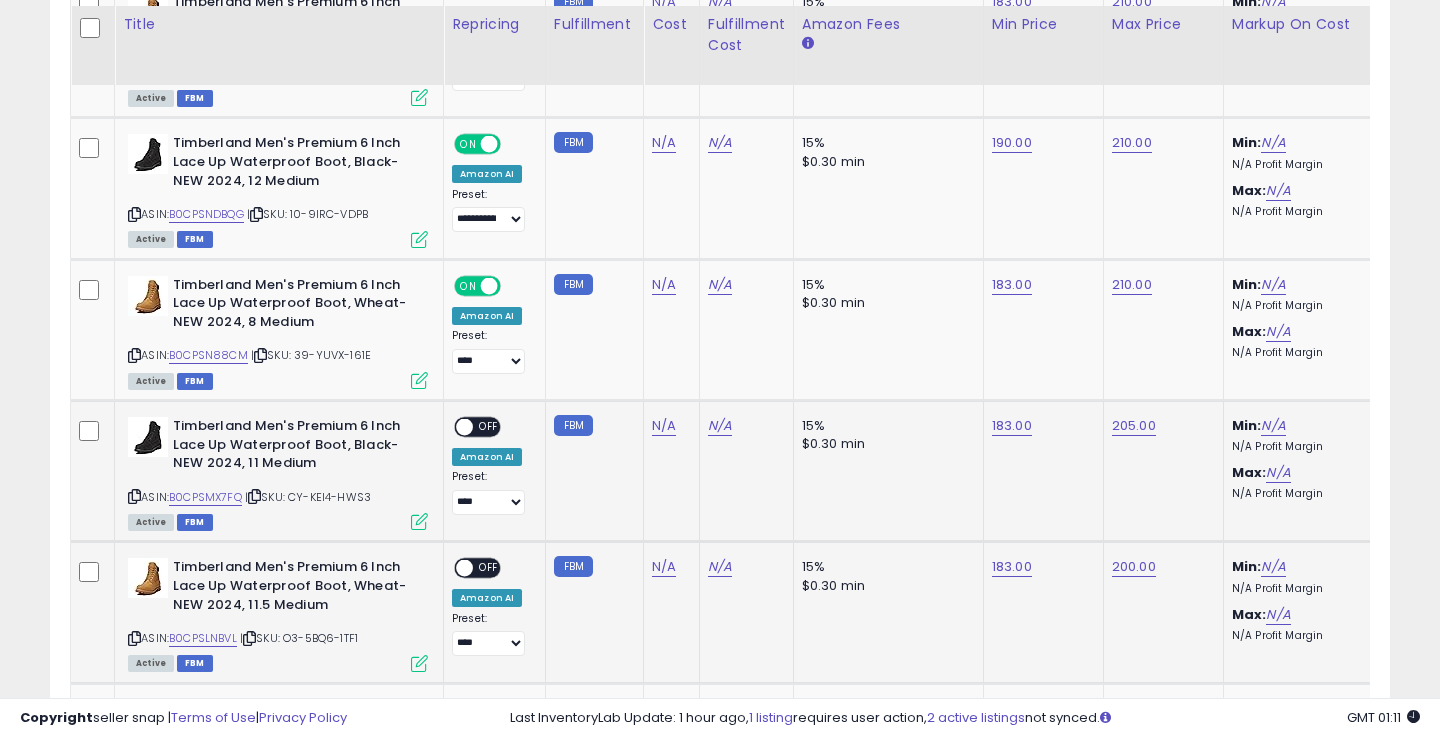 click on "OFF" at bounding box center (489, 568) 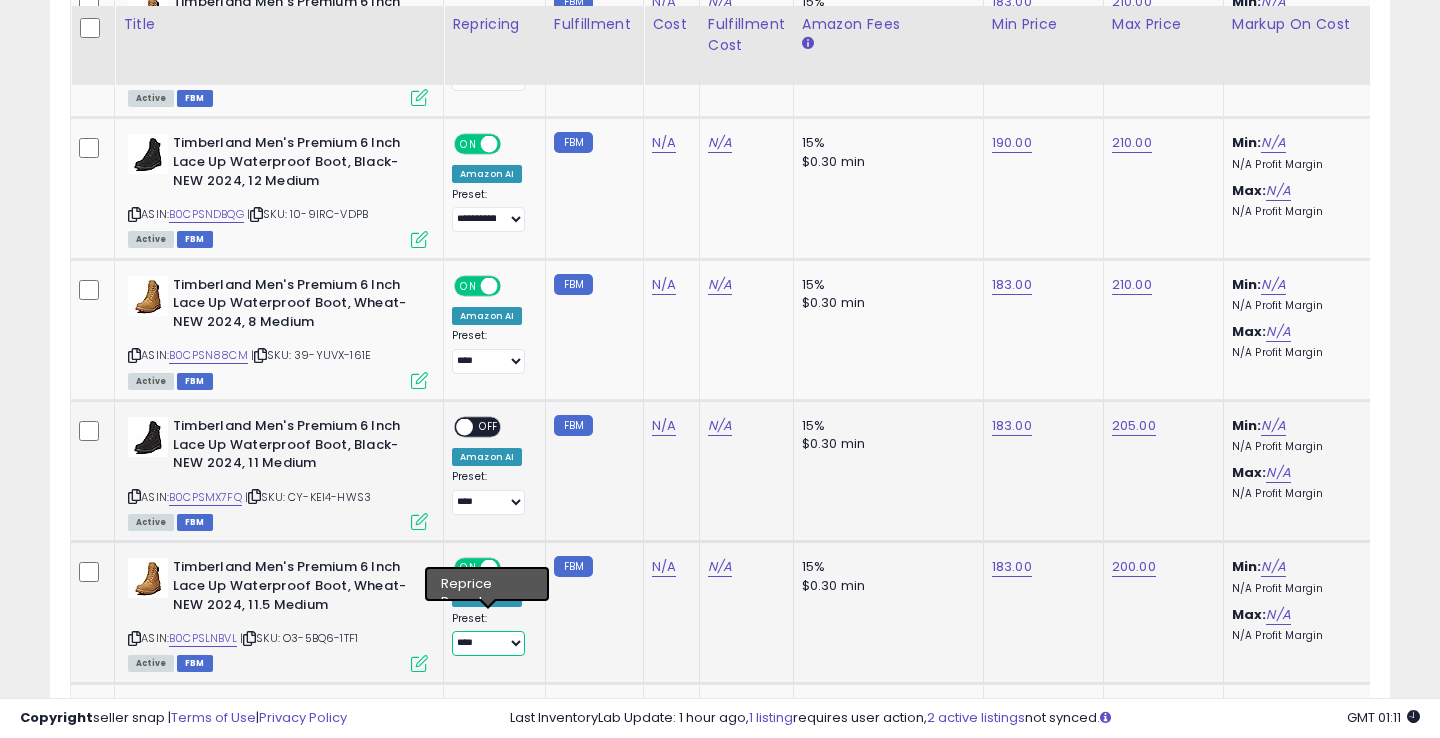 select on "**********" 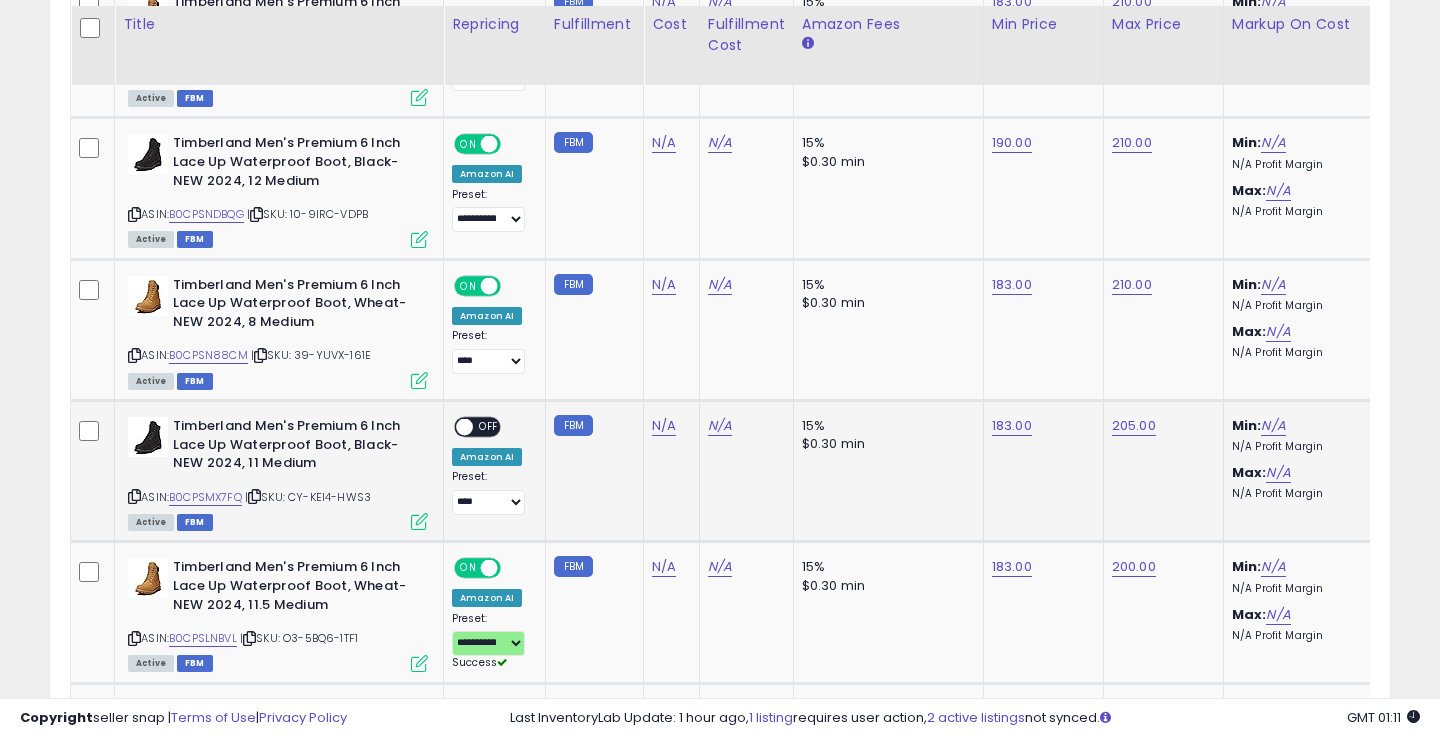 click on "OFF" at bounding box center (489, 427) 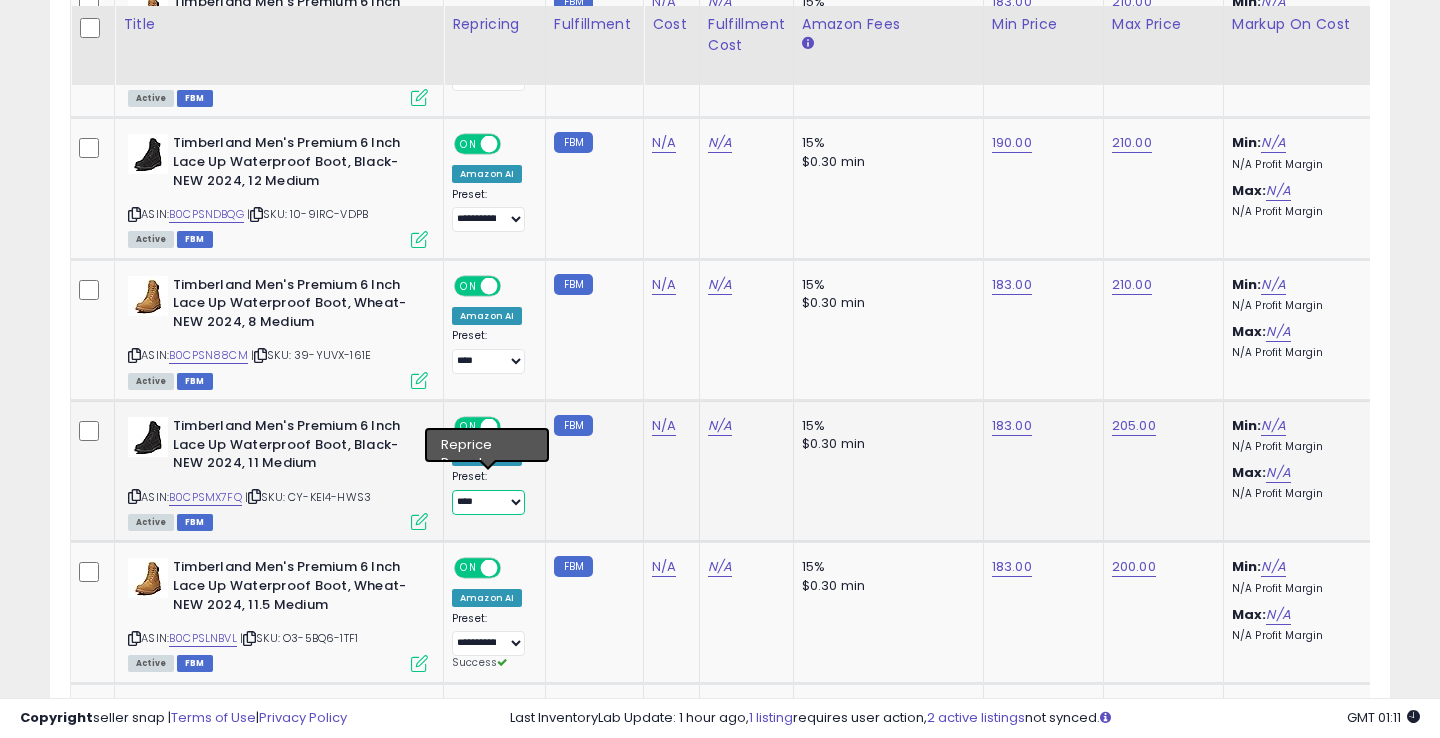 select on "**********" 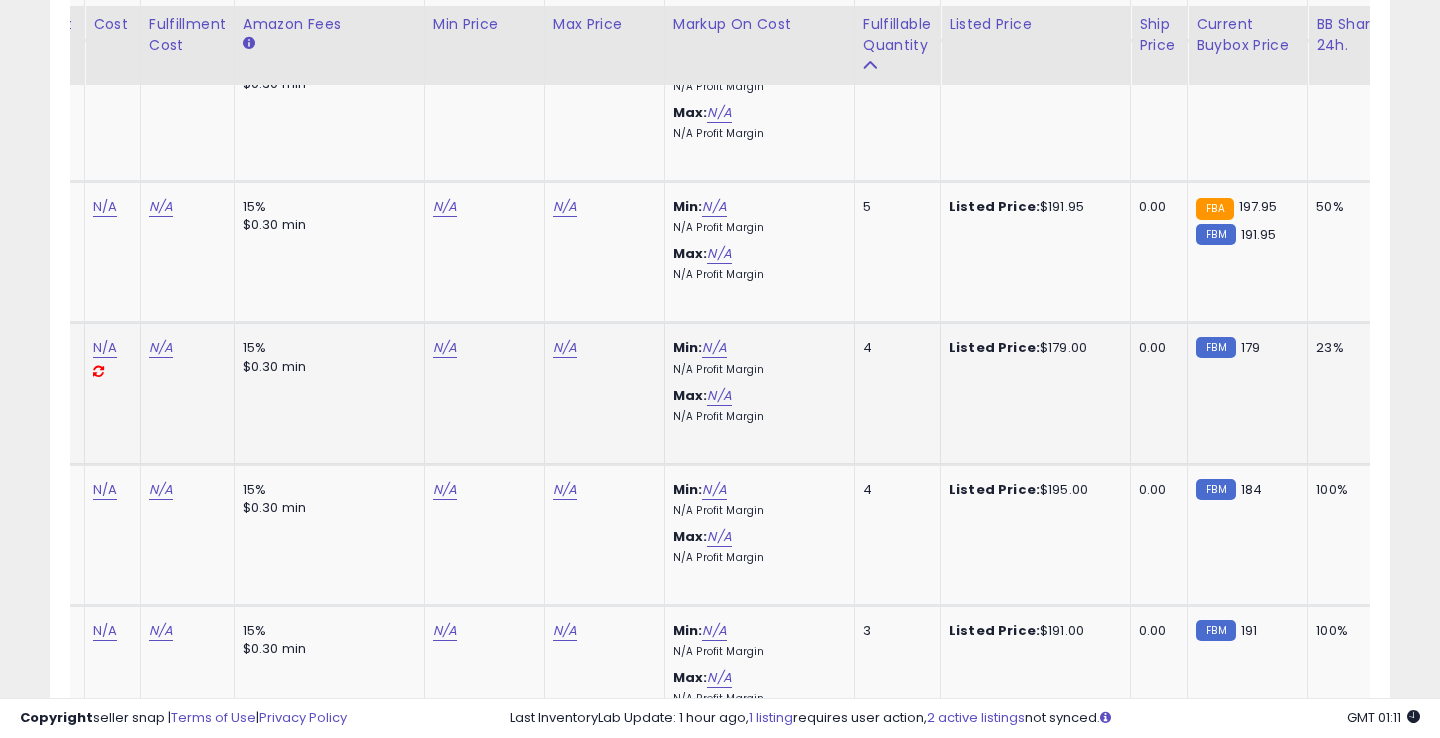 click on "N/A" at bounding box center (445, -500) 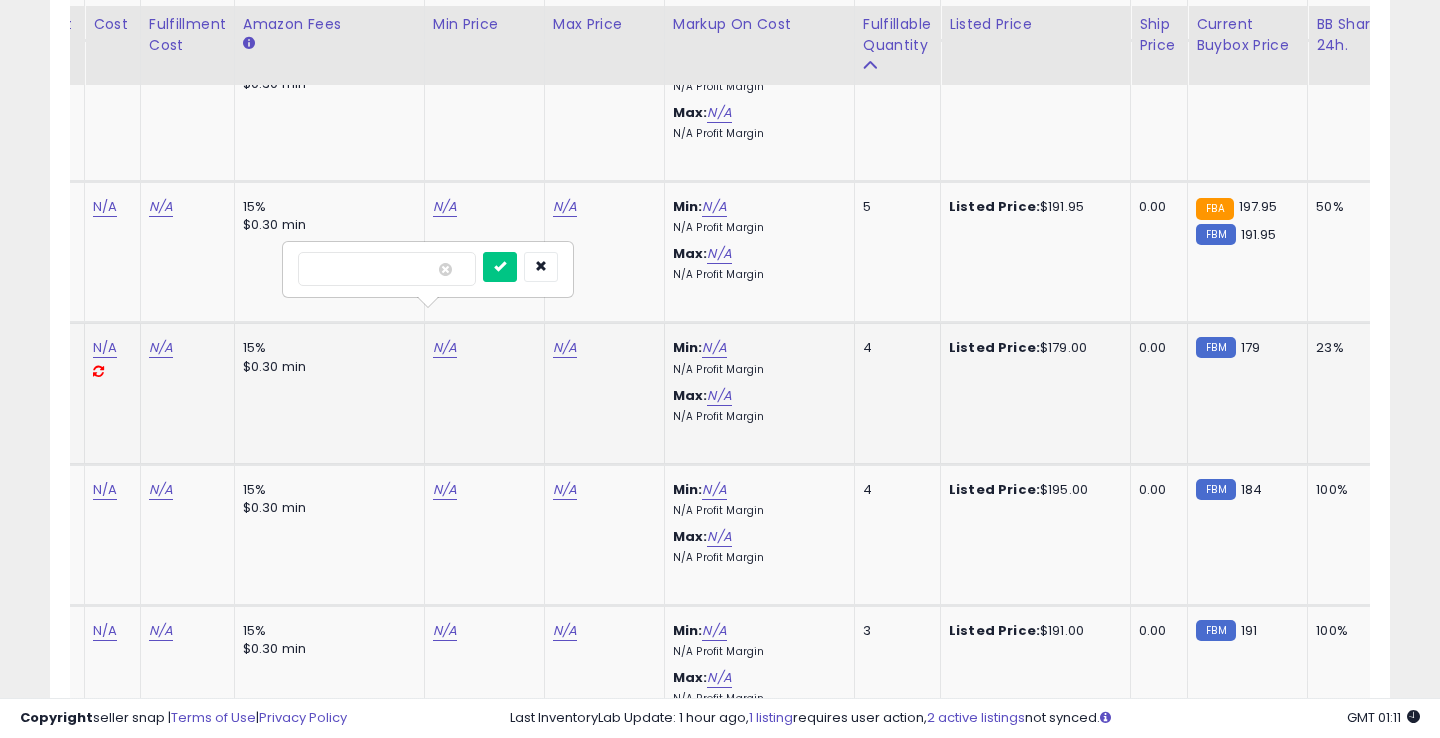 type on "***" 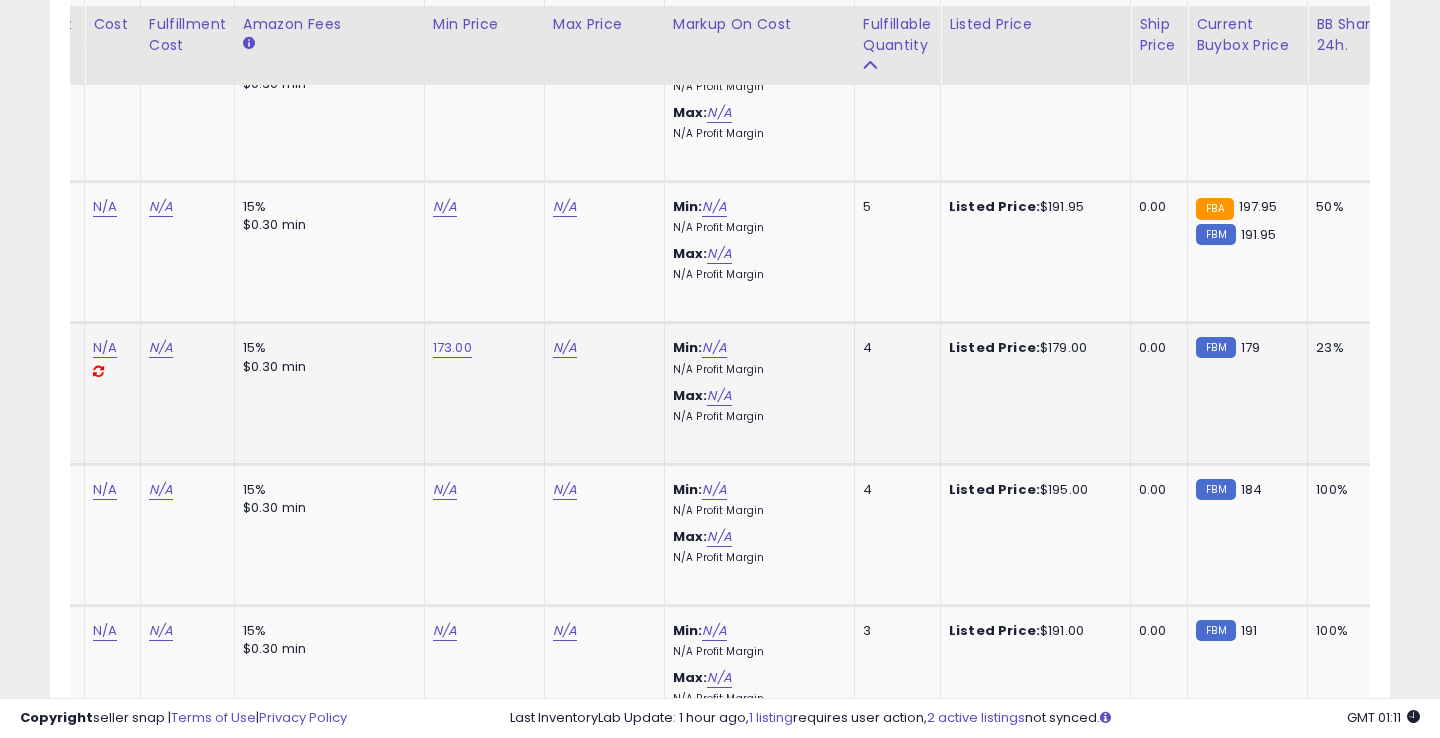 click on "N/A" at bounding box center (565, -500) 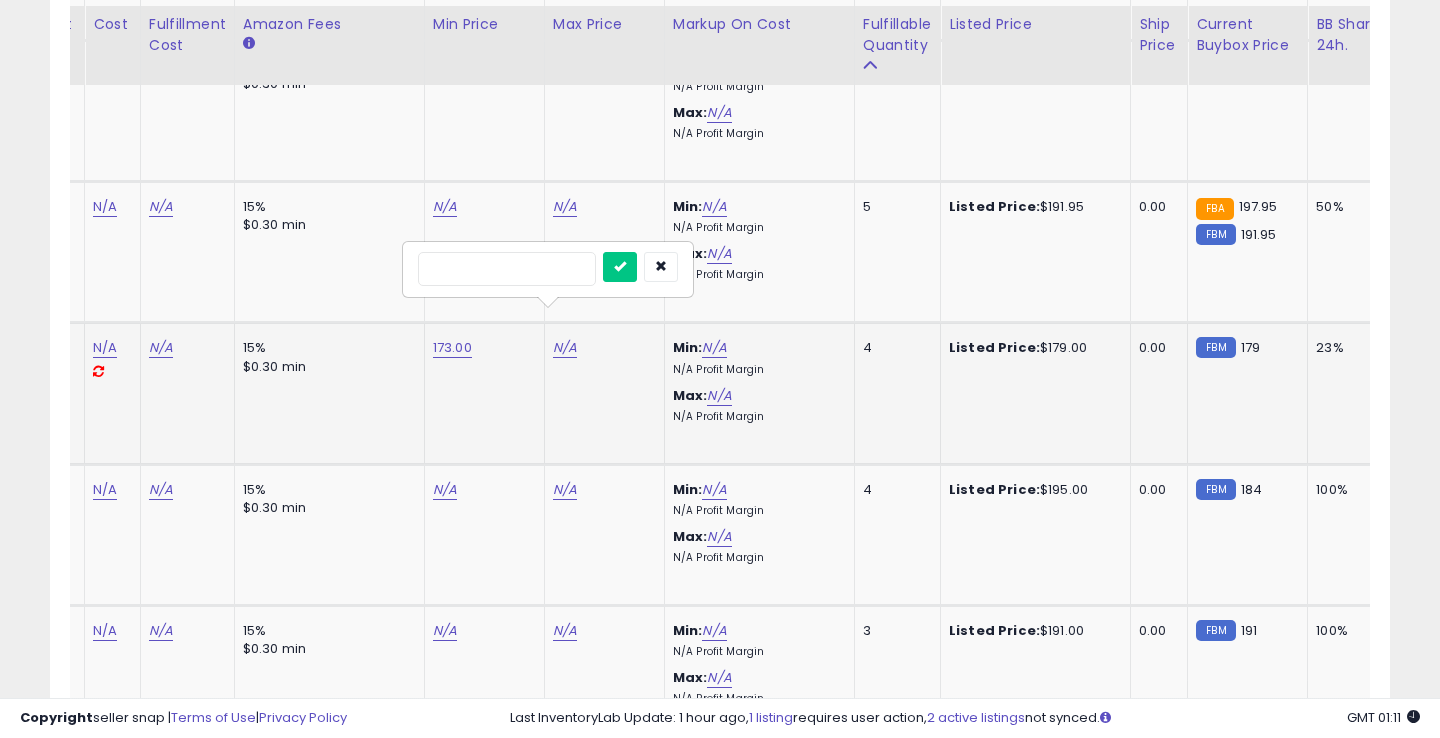 type on "***" 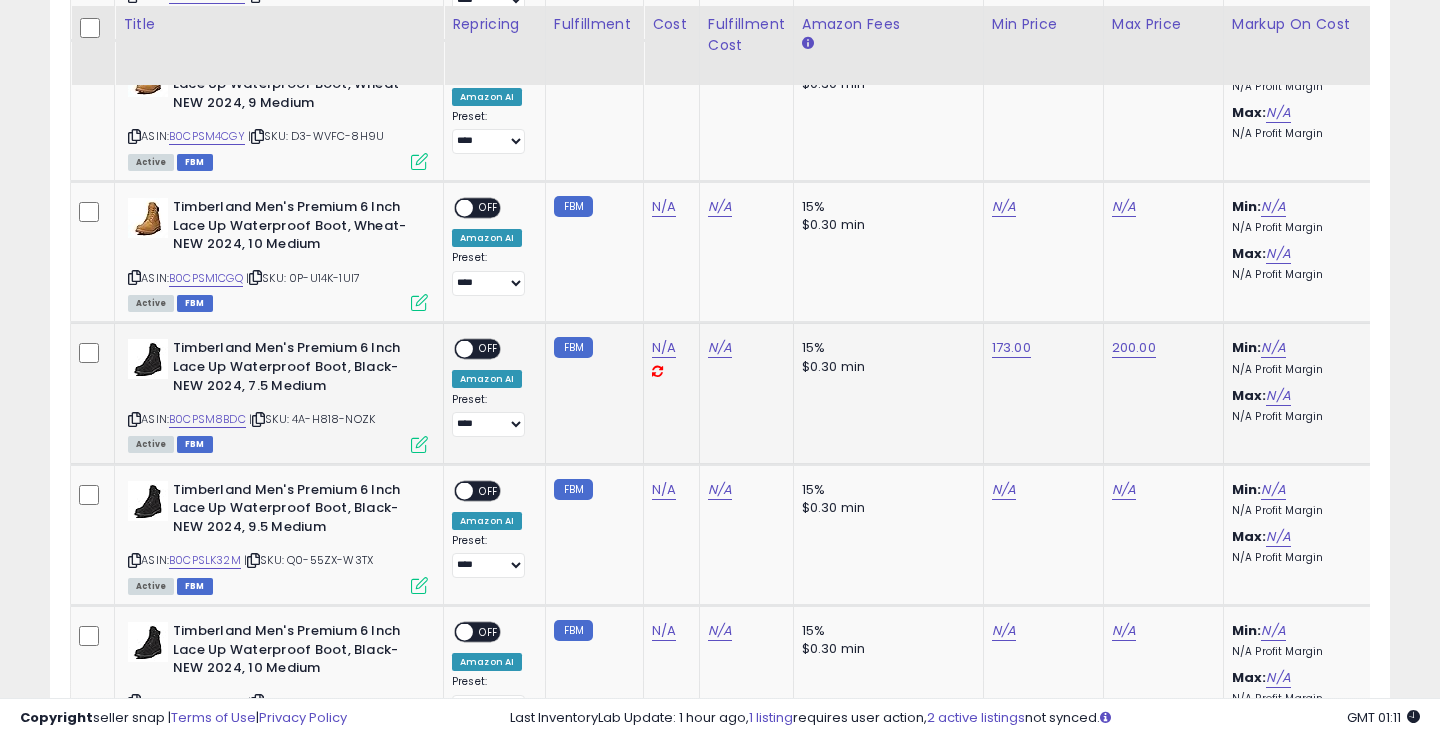 click on "OFF" at bounding box center [489, 349] 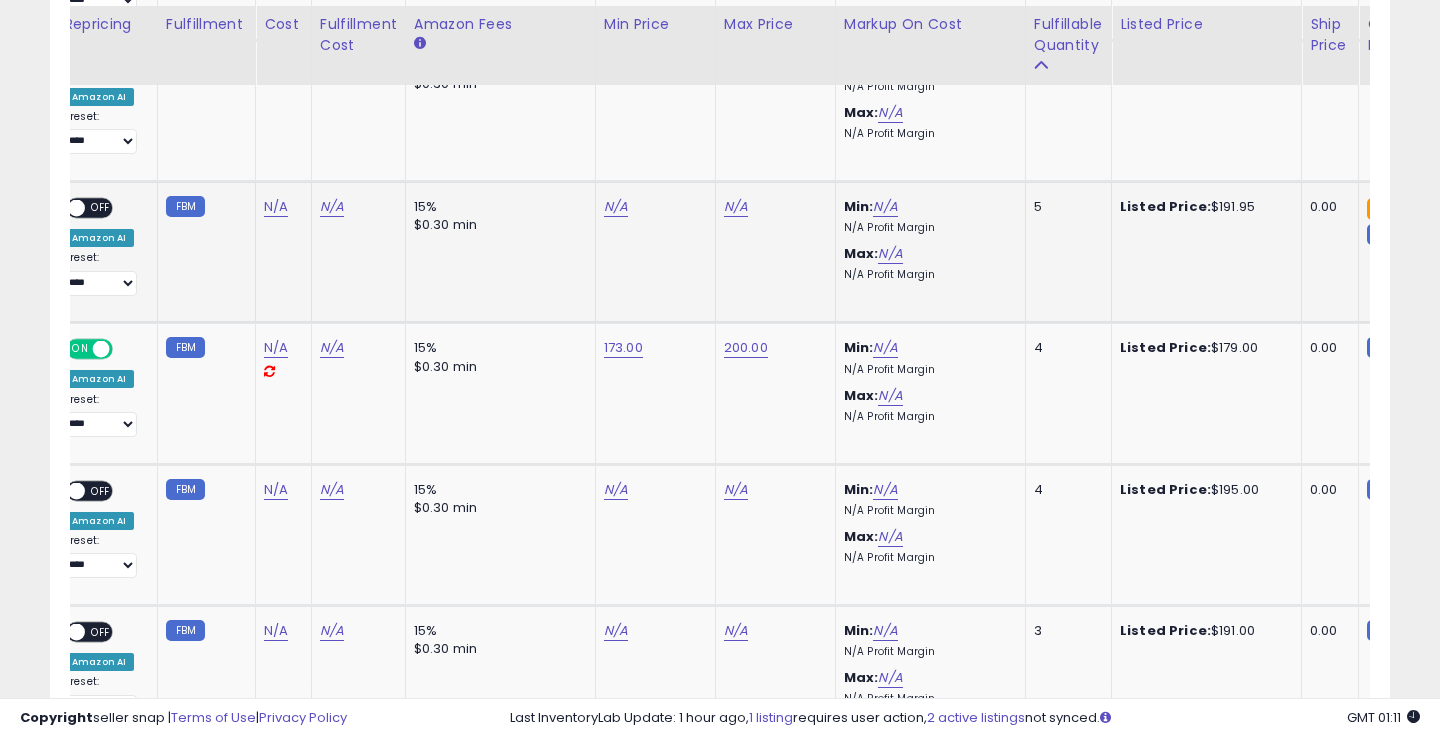 click on "N/A" at bounding box center (616, -500) 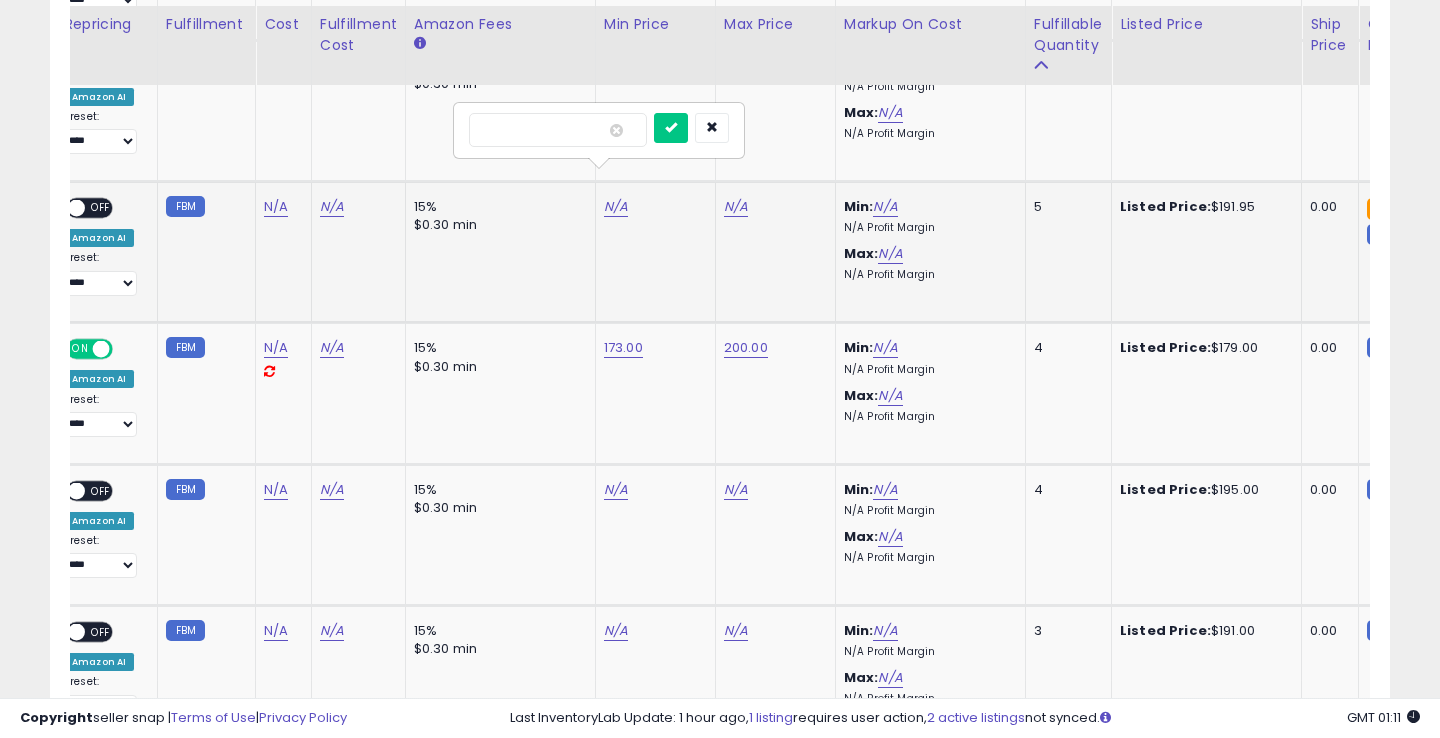 type on "***" 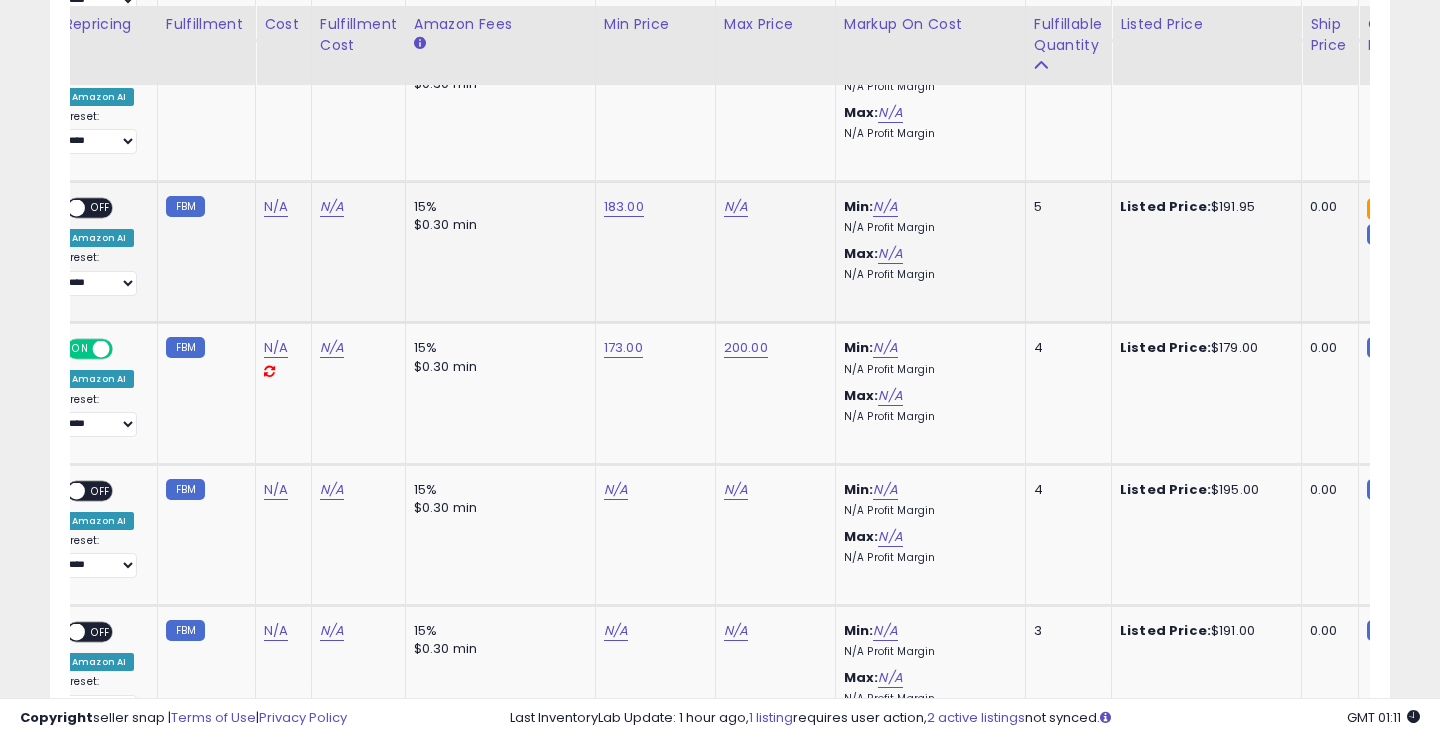 click on "N/A" at bounding box center [736, -500] 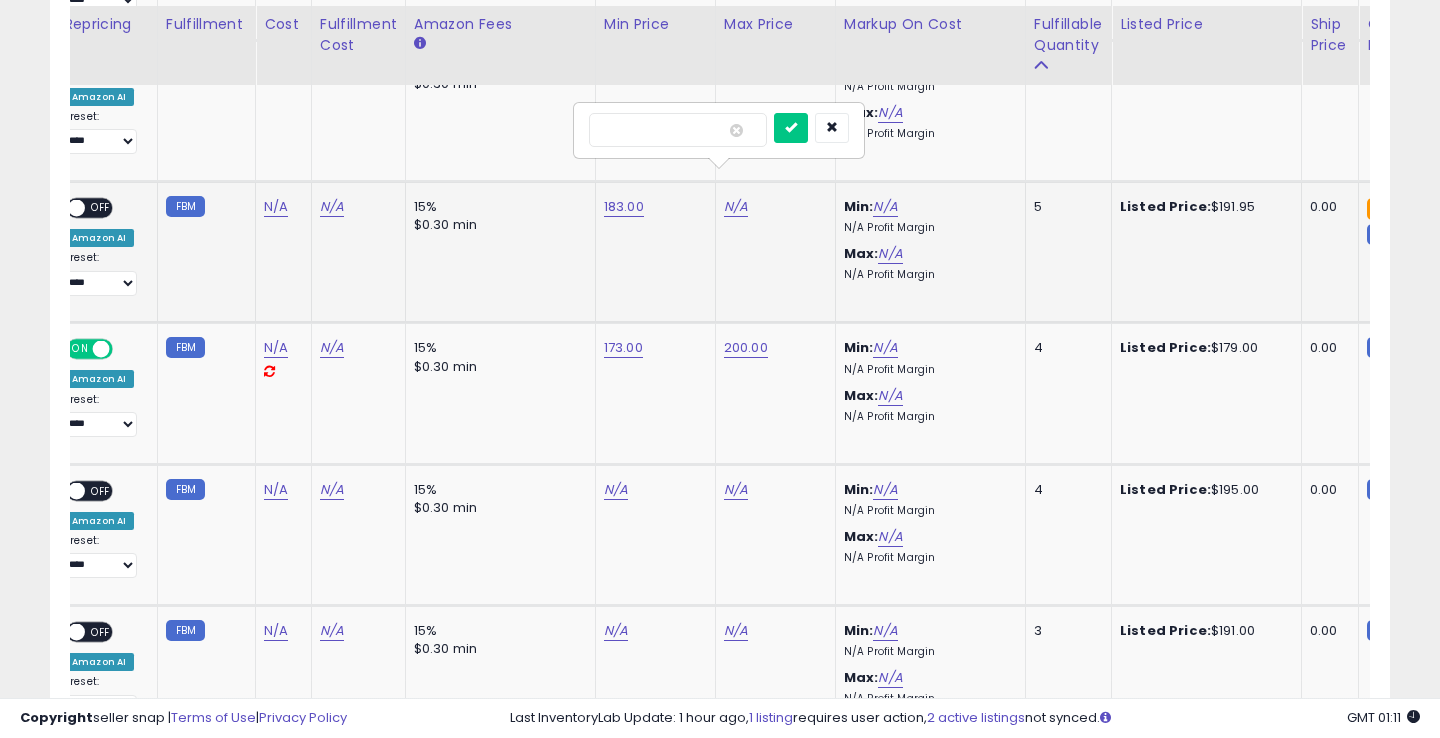 type on "***" 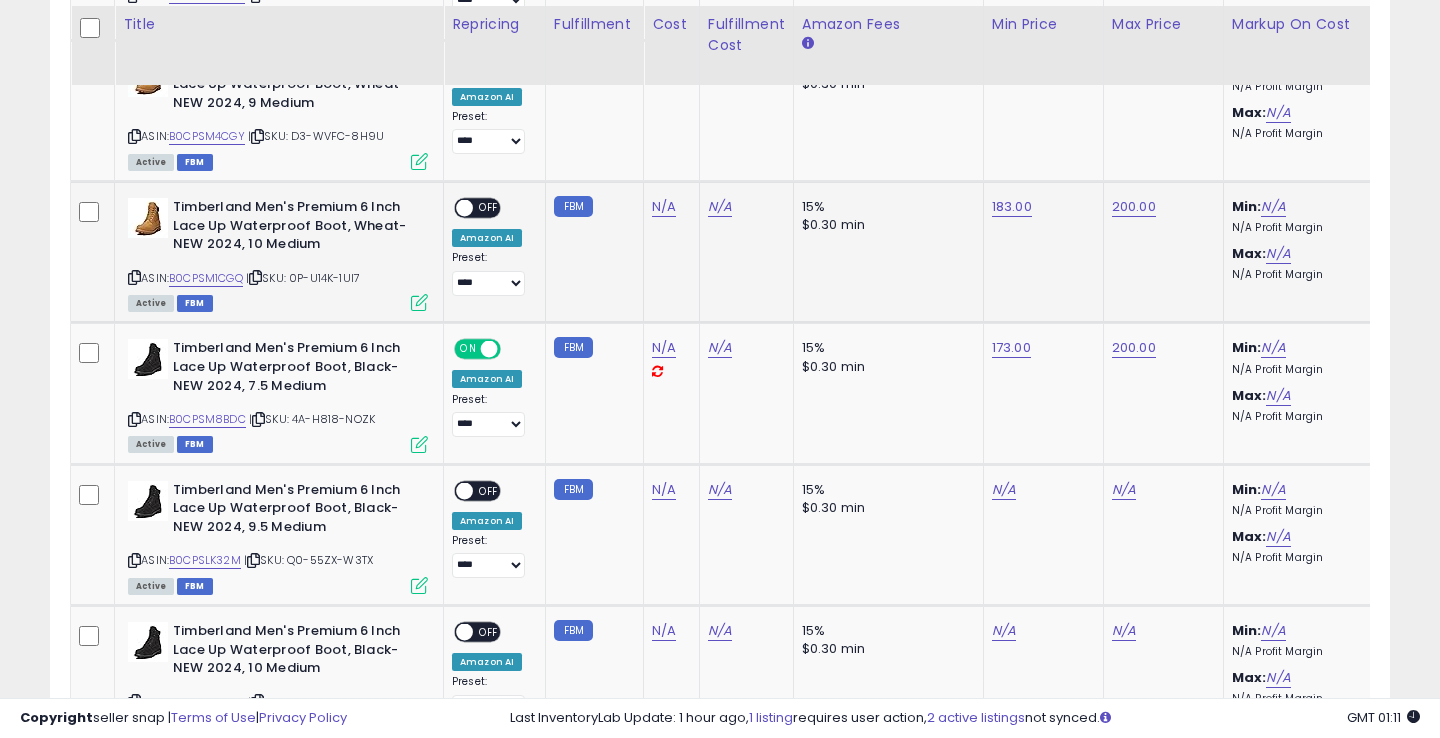 click on "OFF" at bounding box center [489, 208] 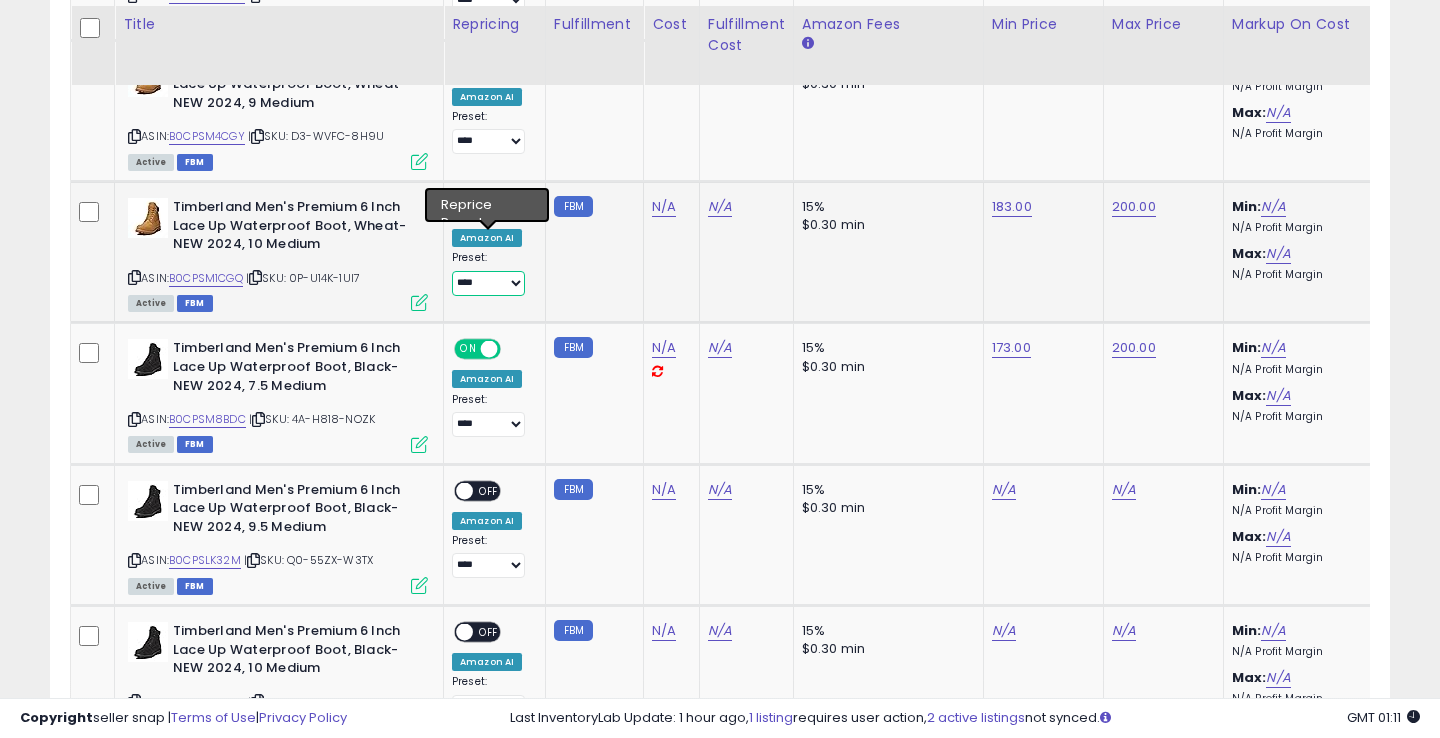 select on "**********" 